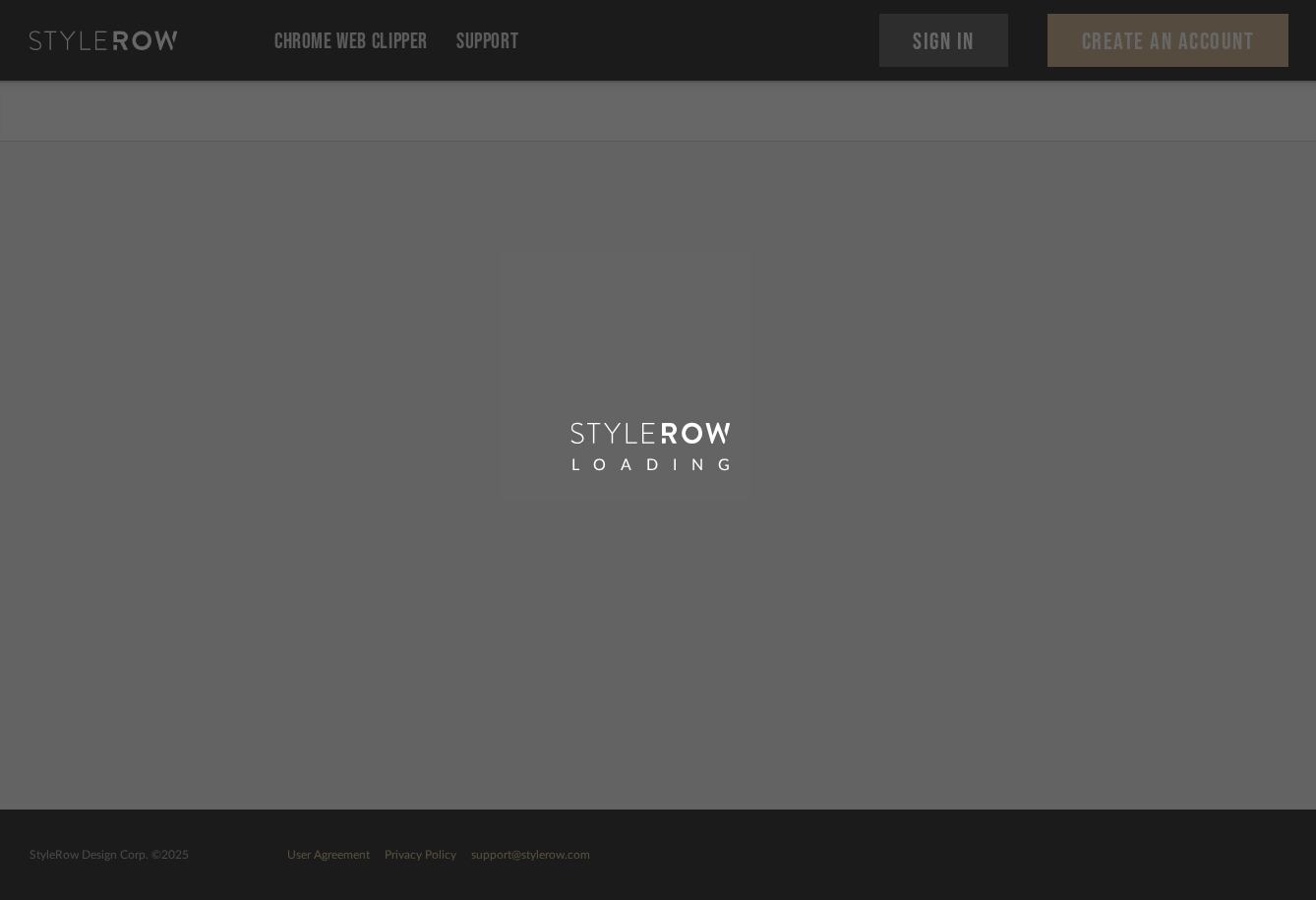 scroll, scrollTop: 0, scrollLeft: 0, axis: both 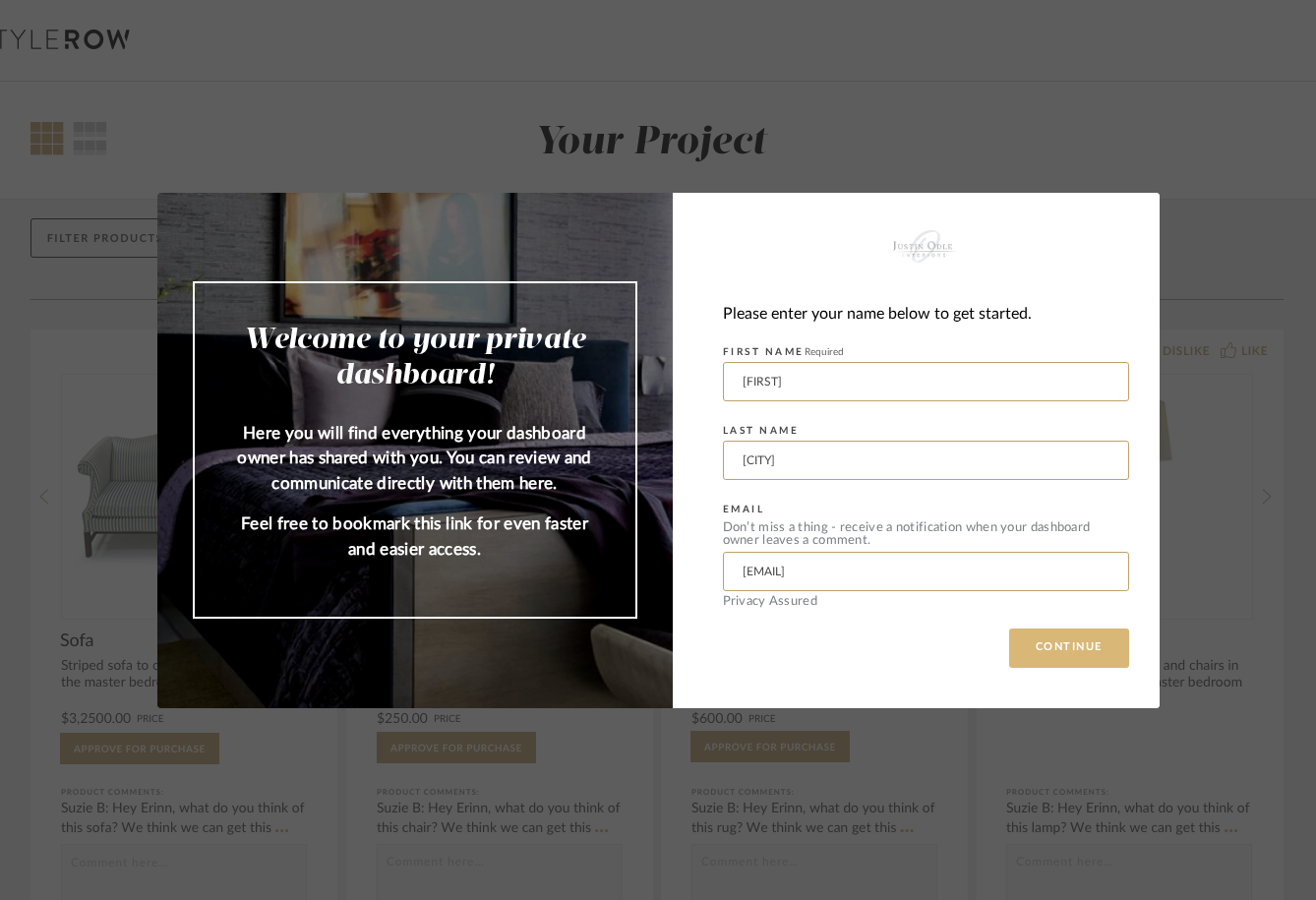 click on "CONTINUE" at bounding box center [1069, 648] 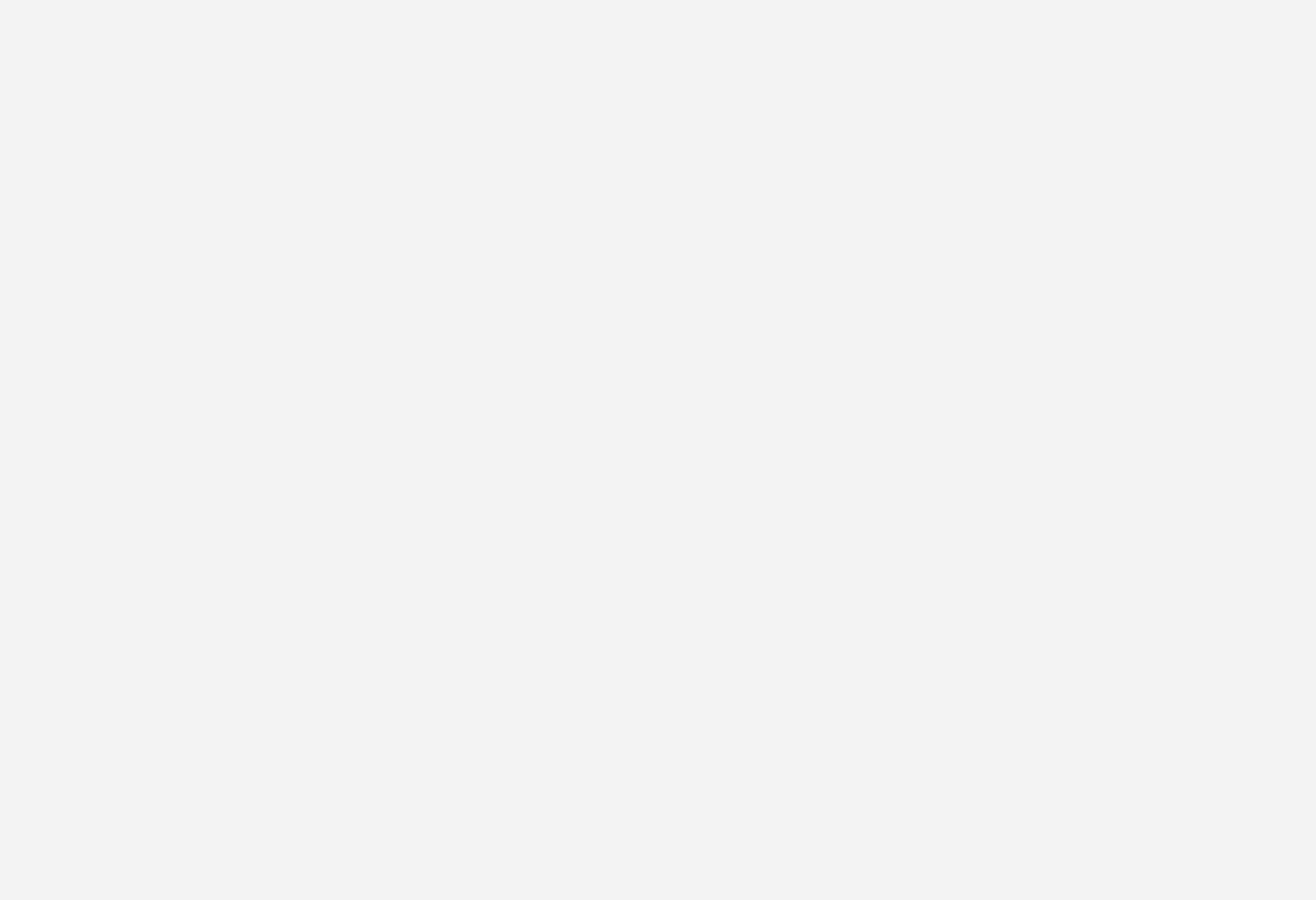 scroll, scrollTop: 0, scrollLeft: 0, axis: both 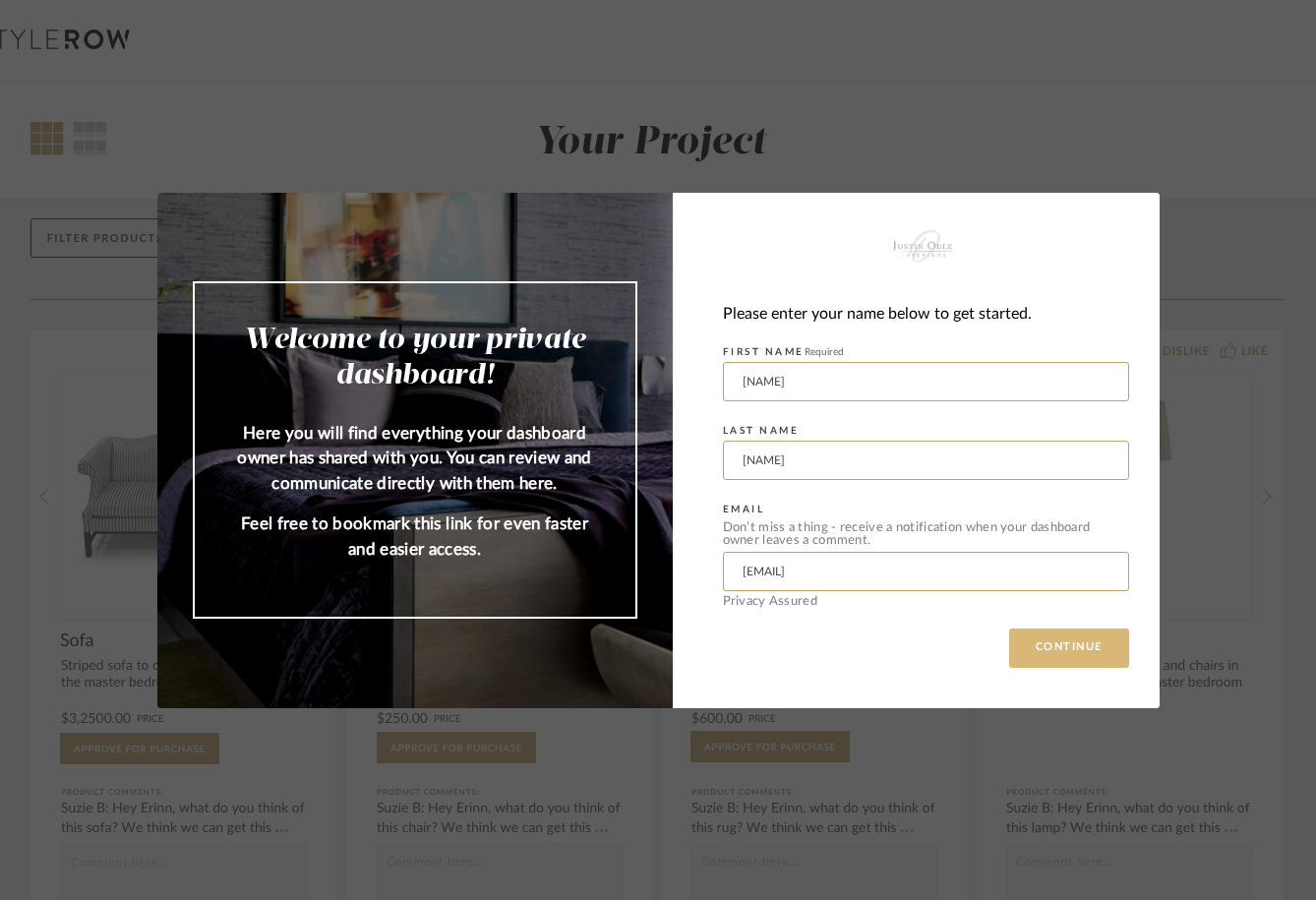 click on "CONTINUE" at bounding box center [1069, 648] 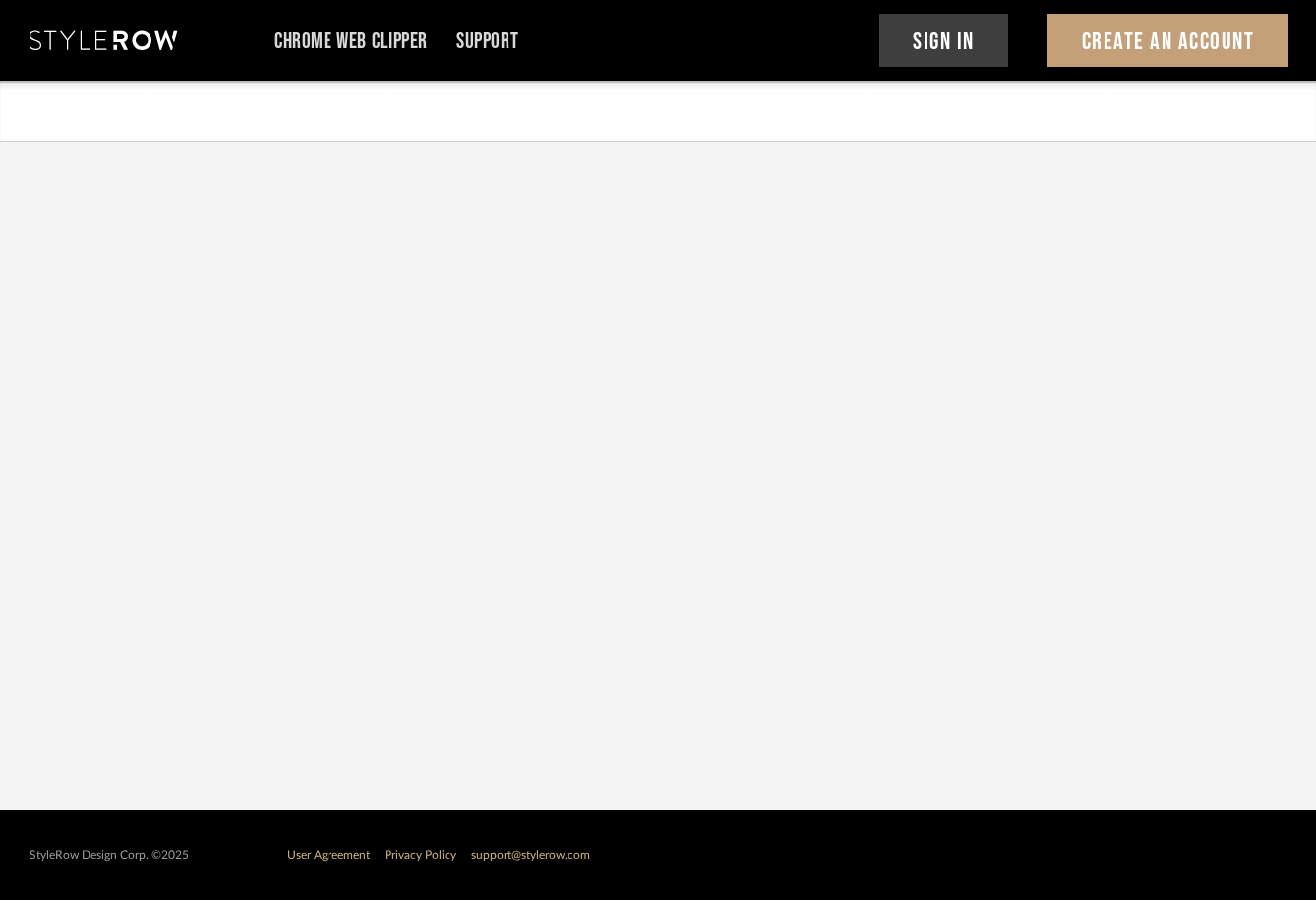 scroll, scrollTop: 0, scrollLeft: 0, axis: both 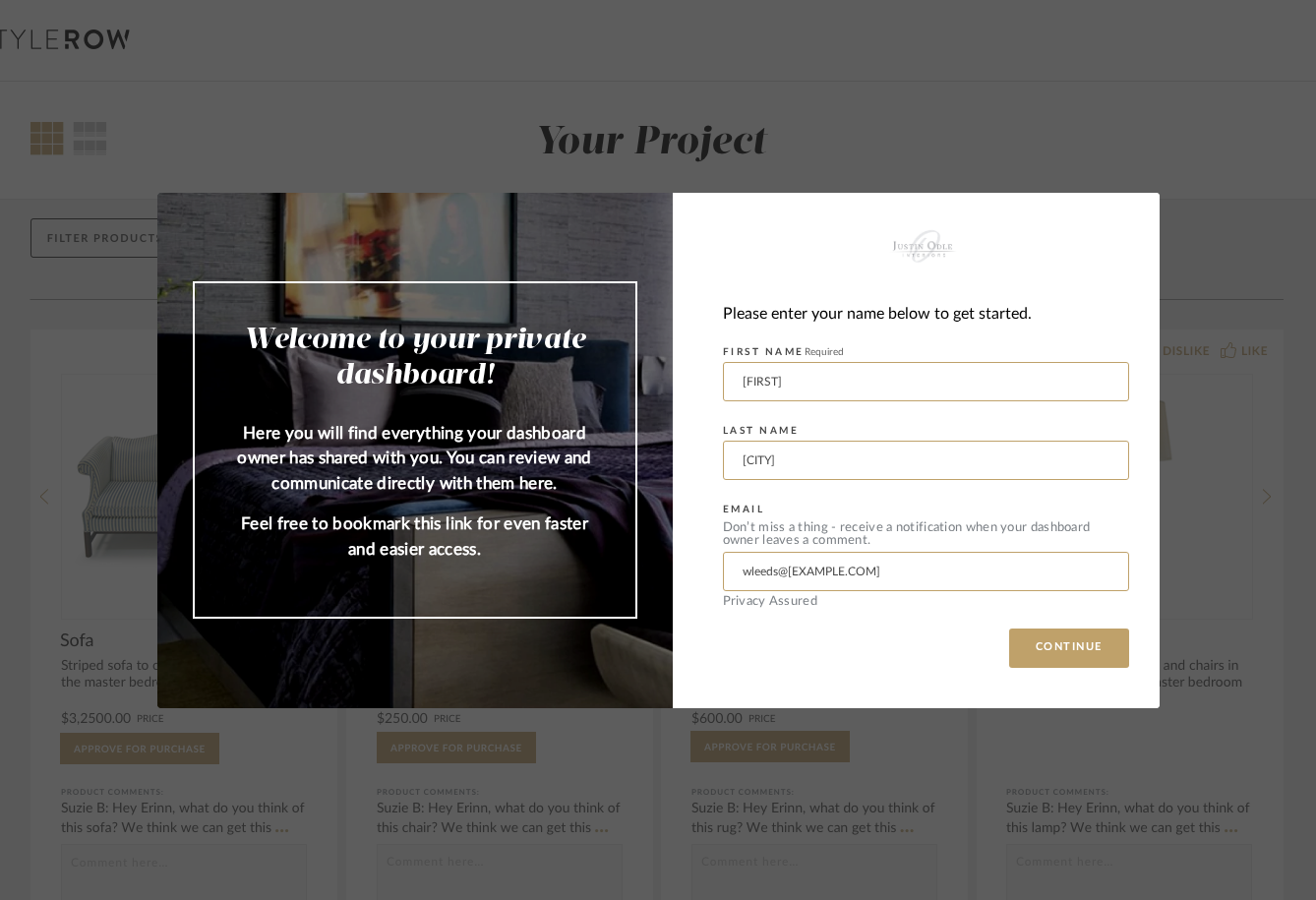 click on "CONTINUE" at bounding box center (1069, 648) 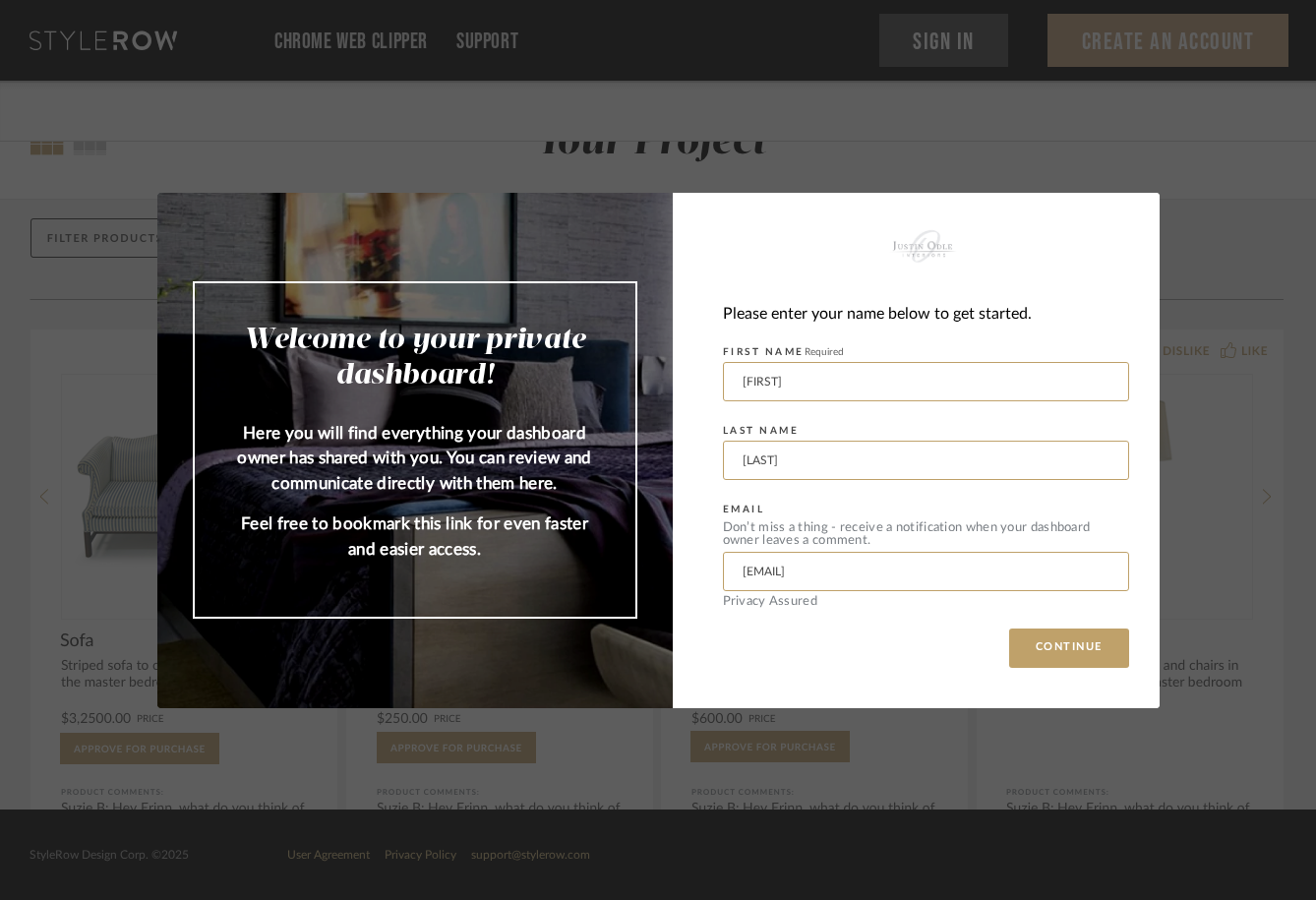 scroll, scrollTop: 0, scrollLeft: 0, axis: both 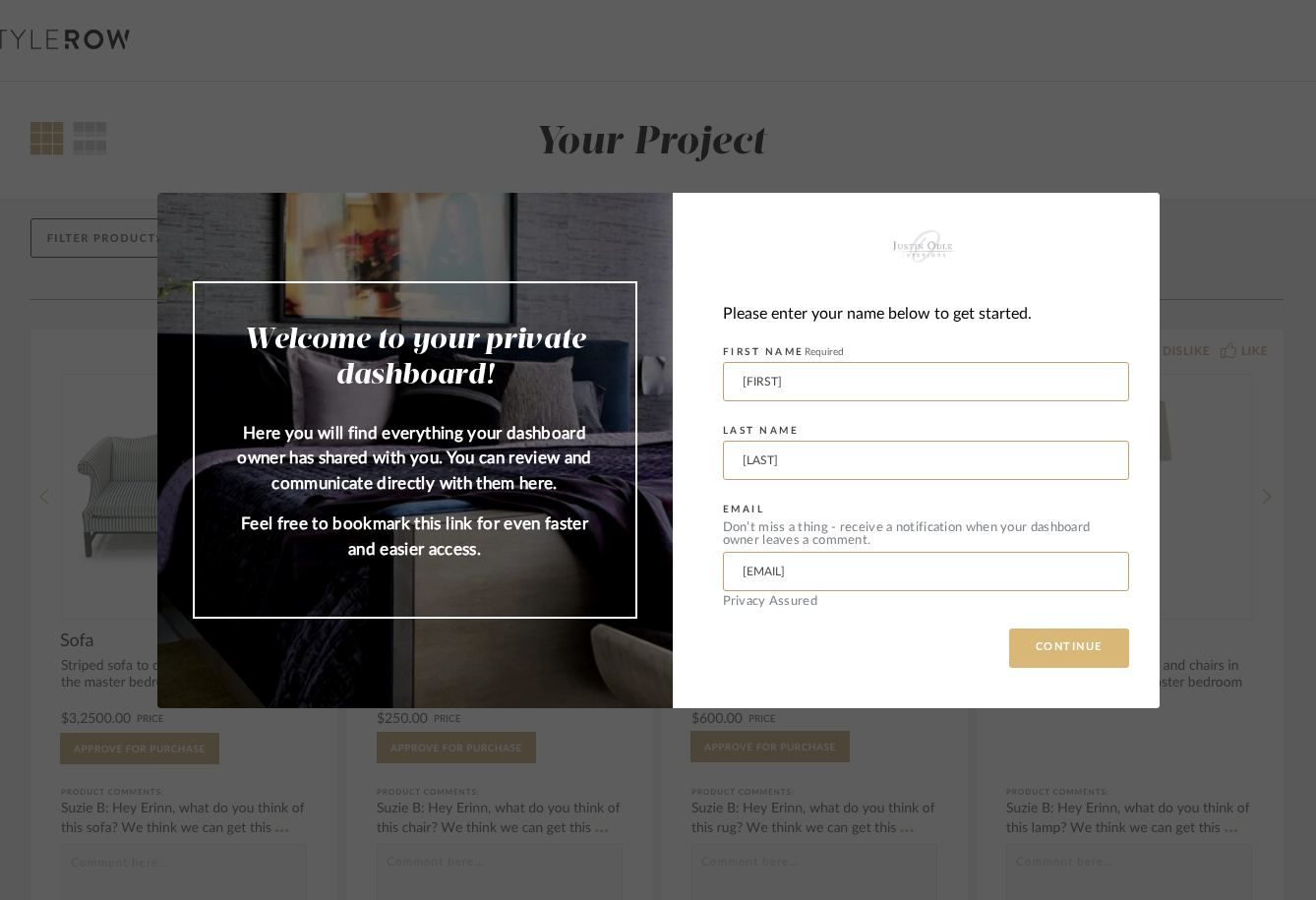 click on "CONTINUE" at bounding box center [1069, 648] 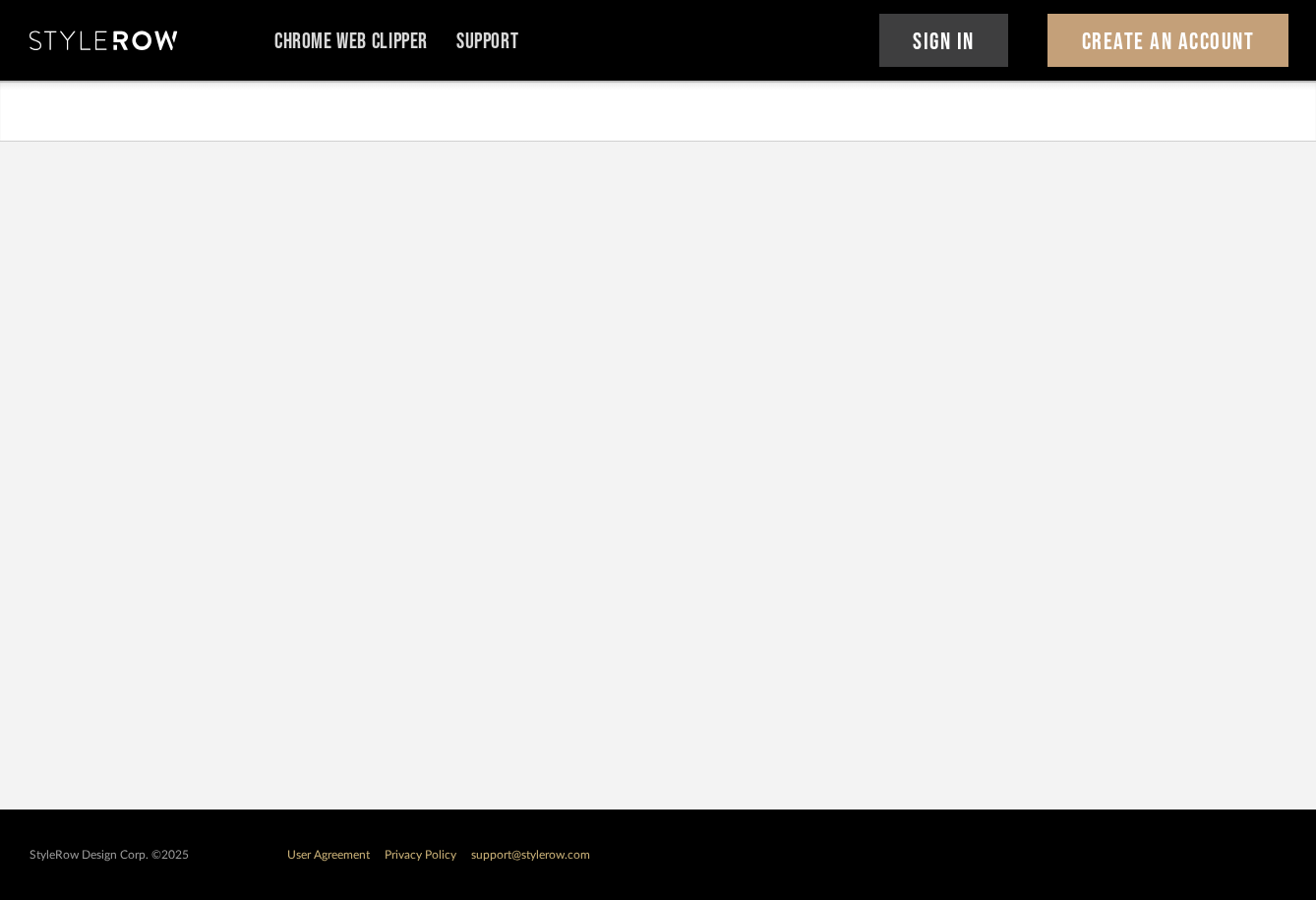 scroll, scrollTop: 0, scrollLeft: 0, axis: both 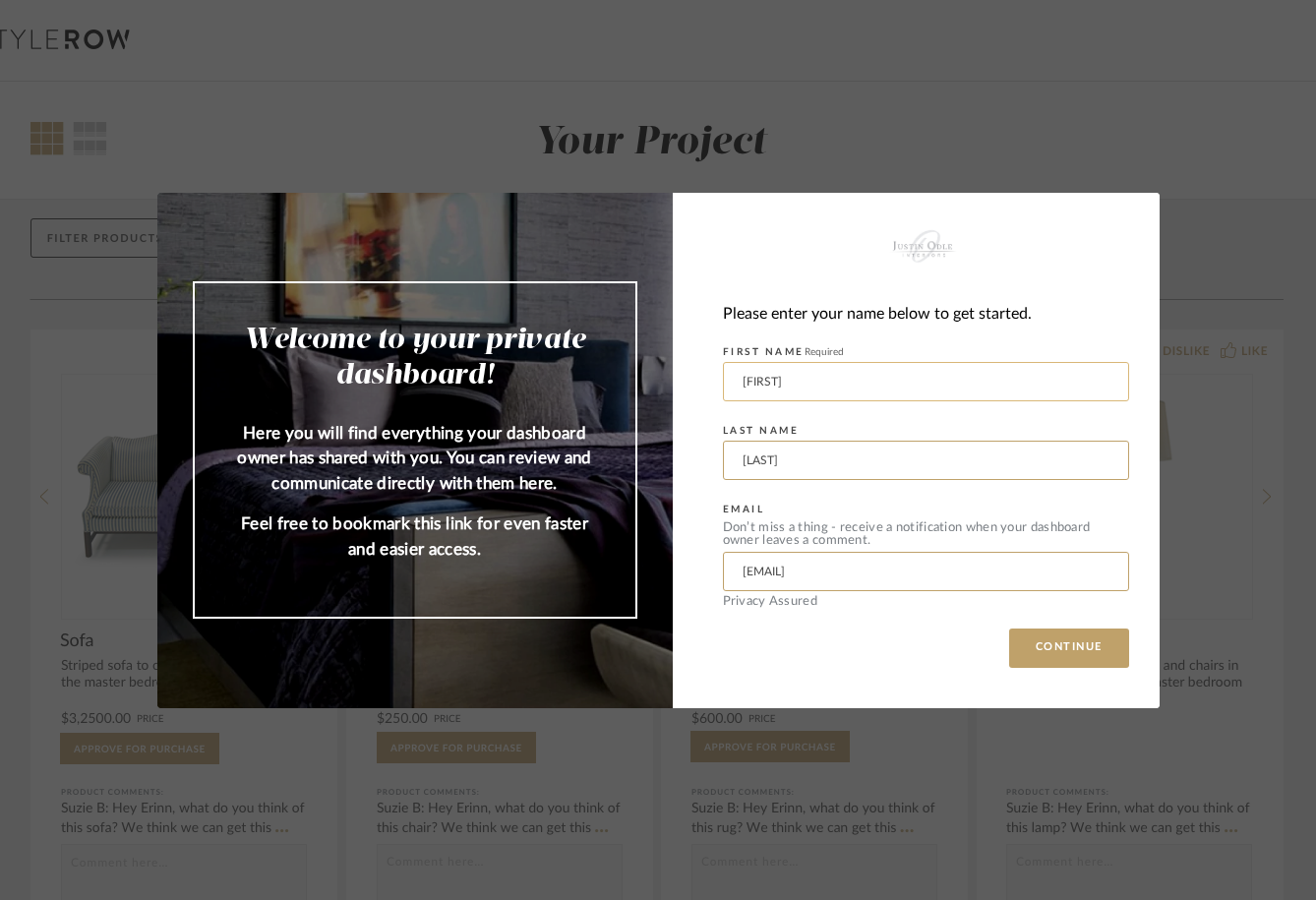 click on "[NAME]" at bounding box center [926, 382] 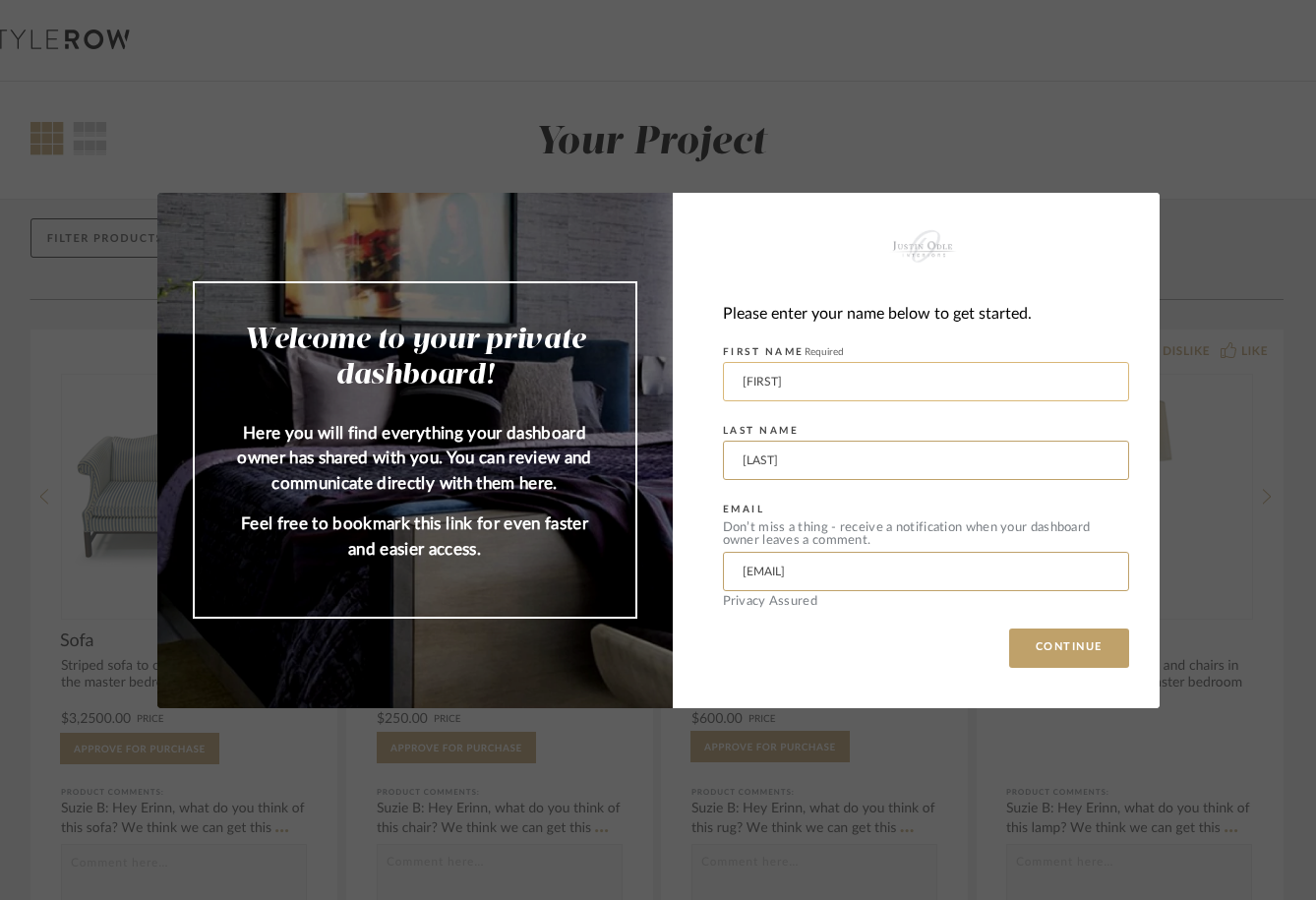click on "[NAME]" at bounding box center (926, 382) 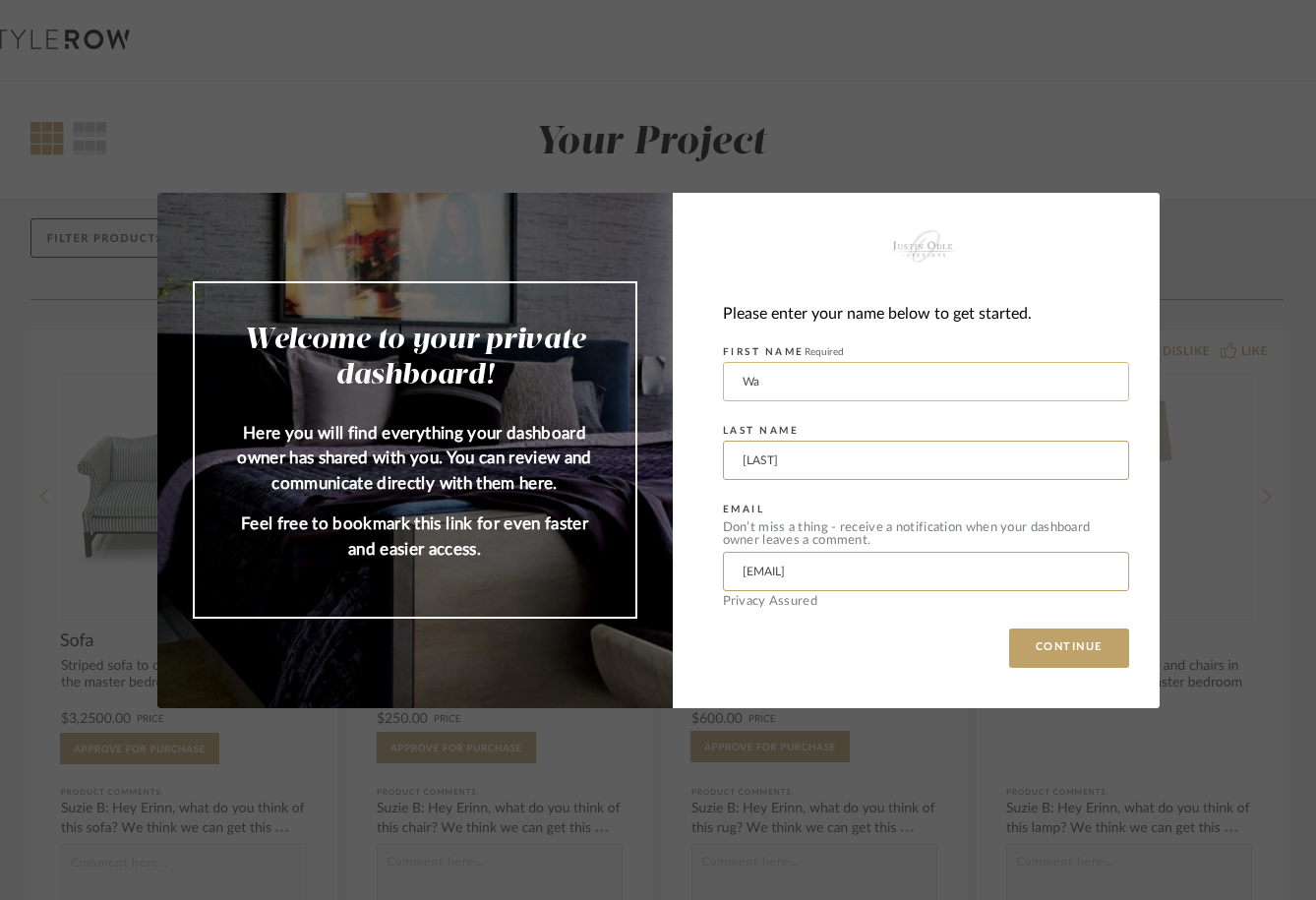 type on "W" 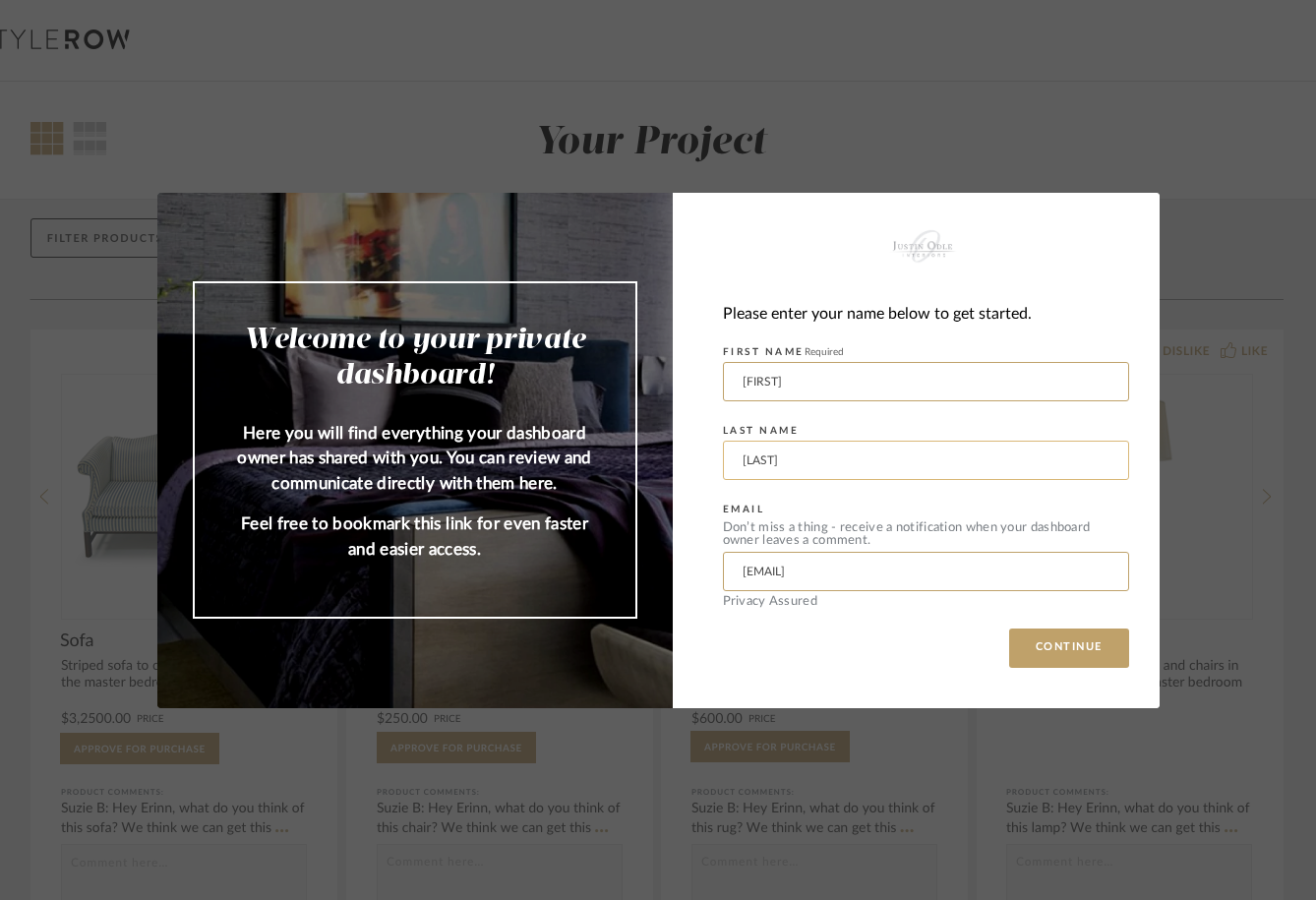 type on "[FIRST]" 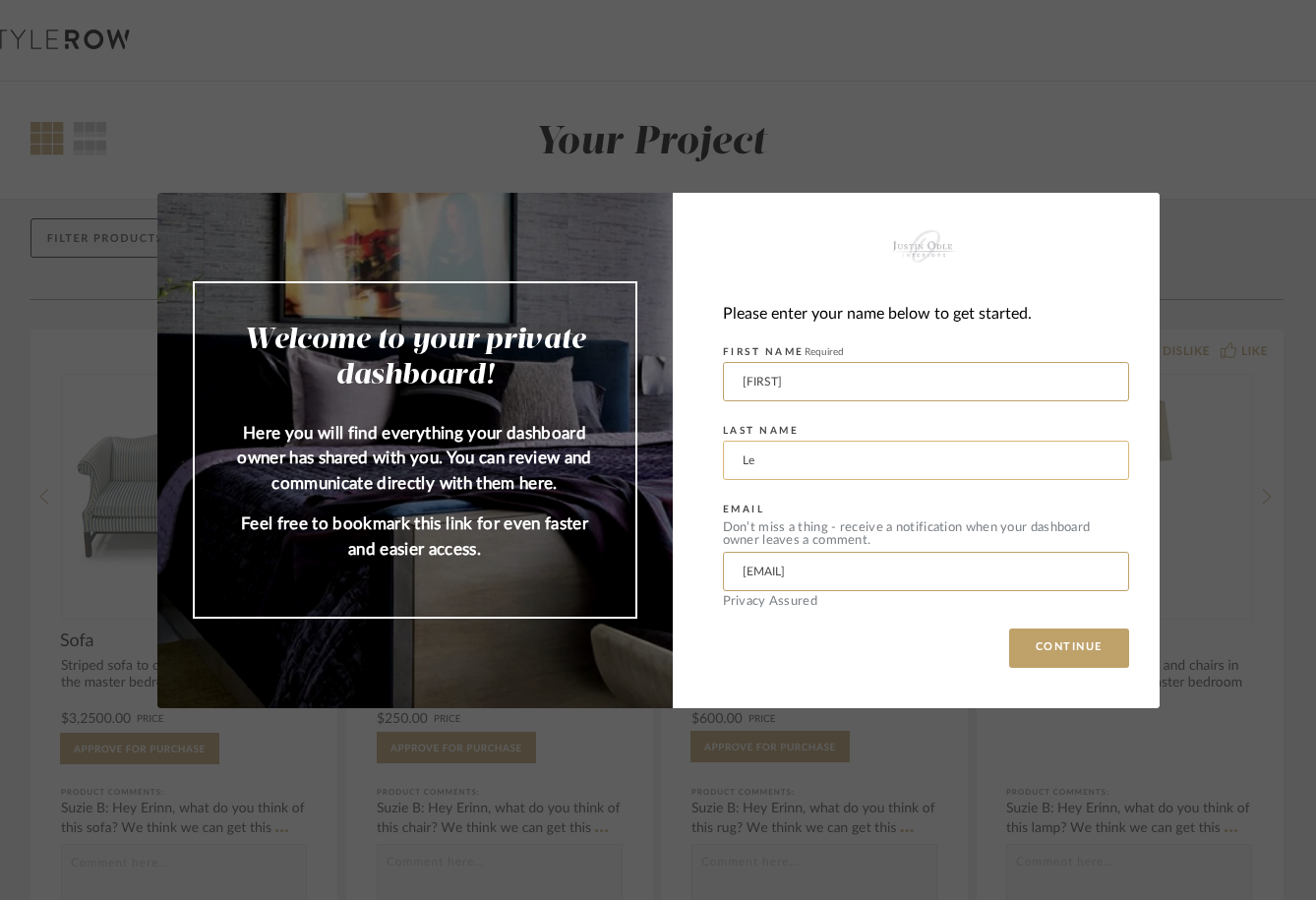 type on "L" 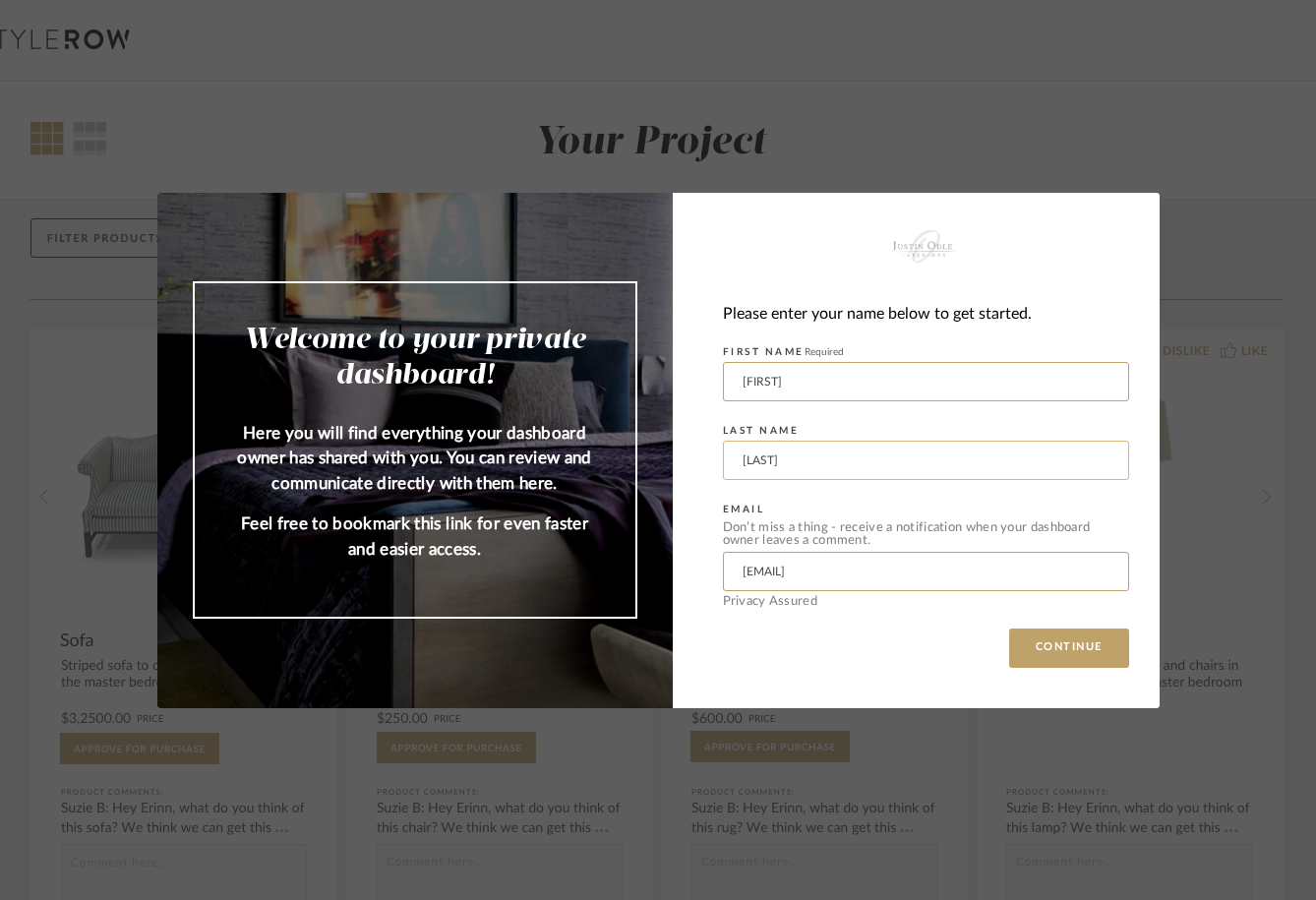type on "[CITY]" 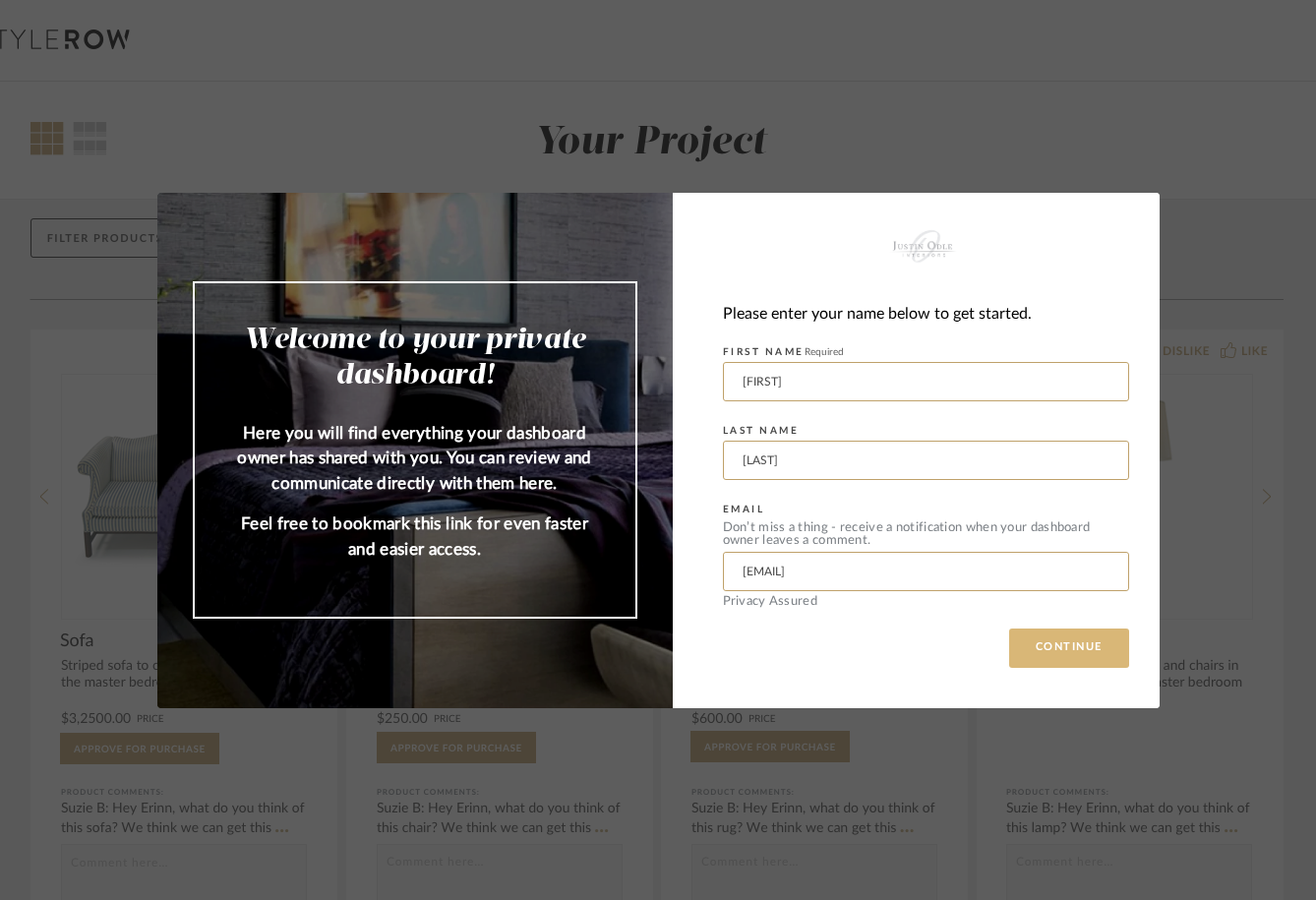 click on "CONTINUE" at bounding box center [1069, 648] 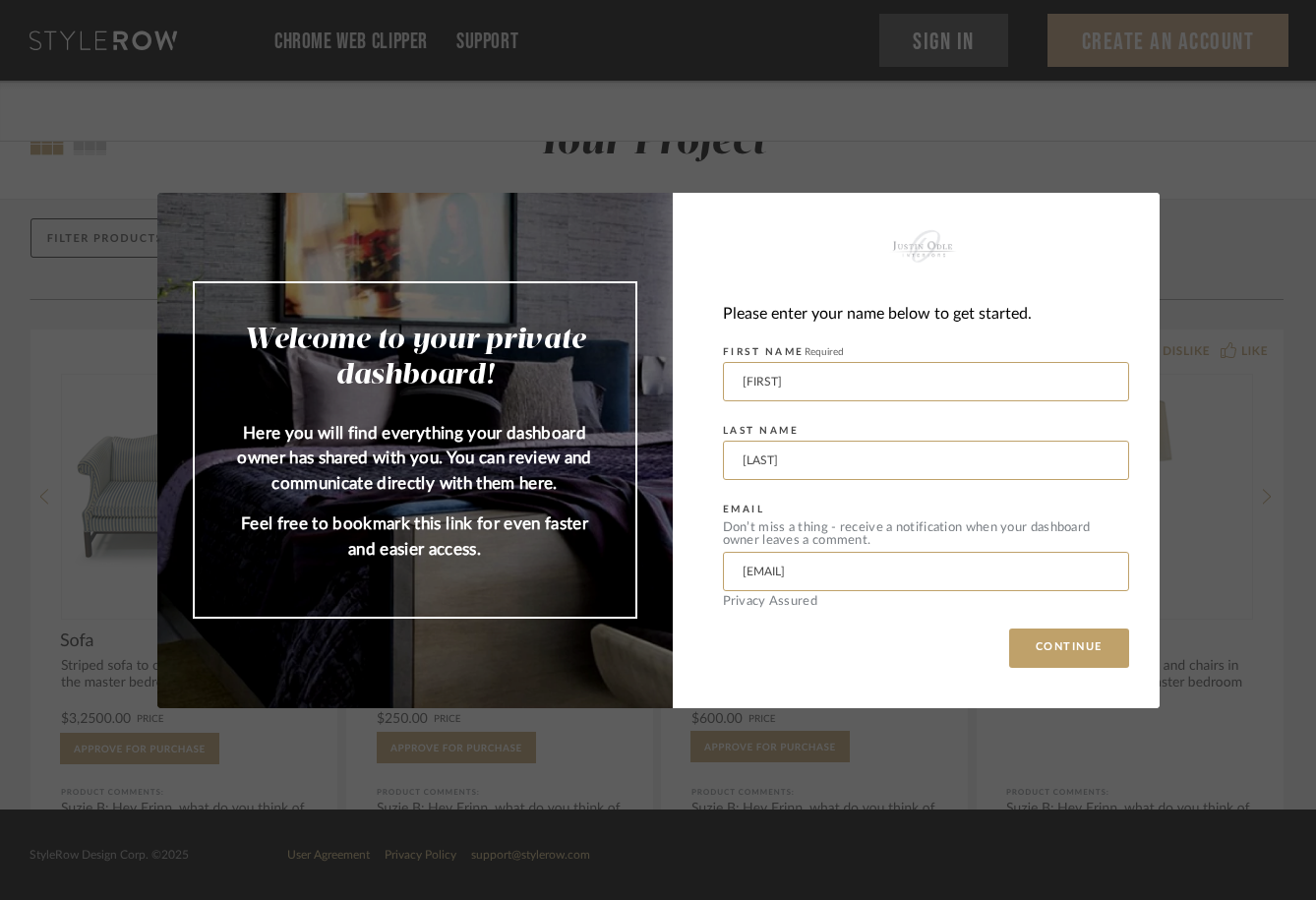 scroll, scrollTop: 0, scrollLeft: 0, axis: both 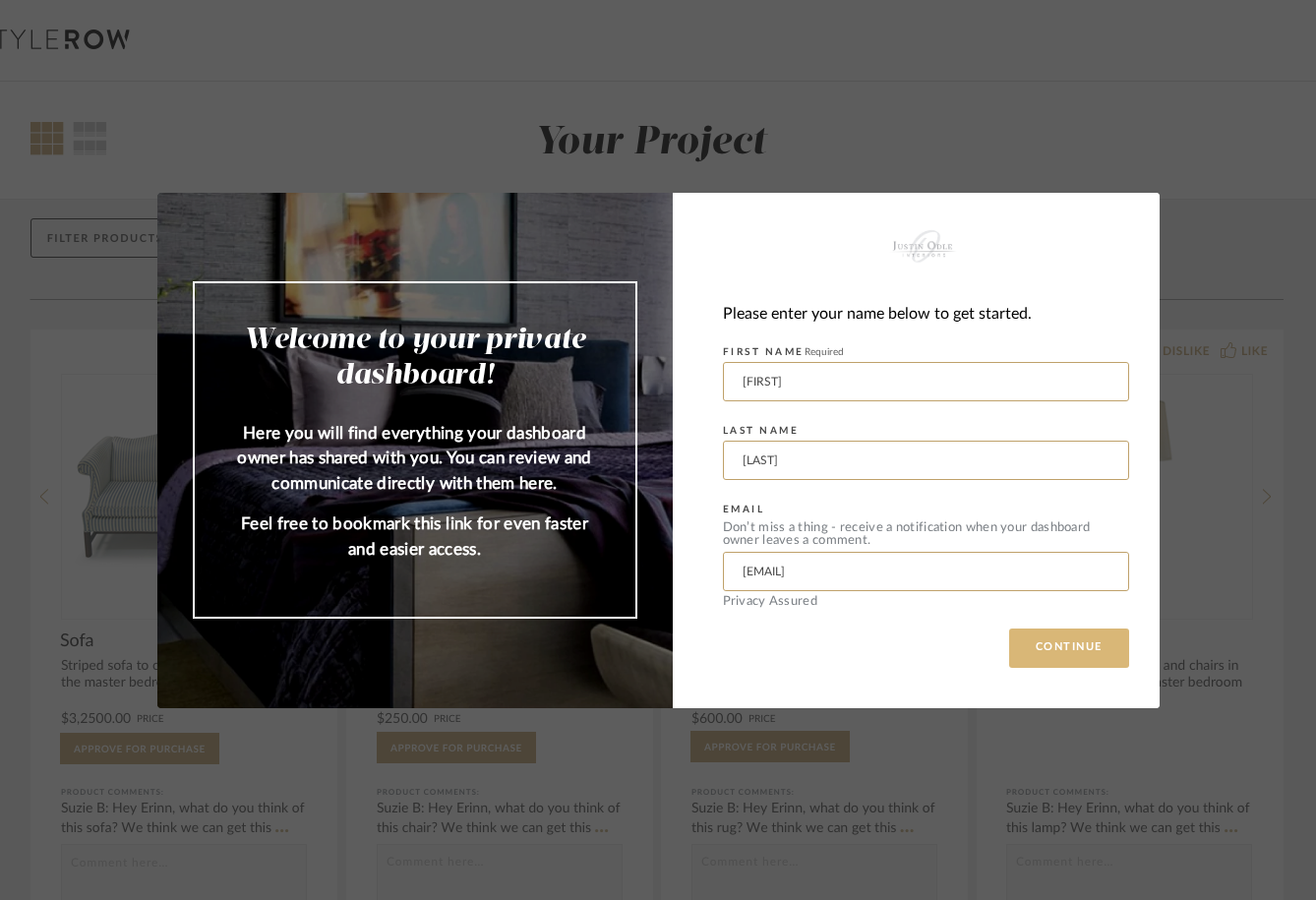 click on "CONTINUE" at bounding box center (1069, 648) 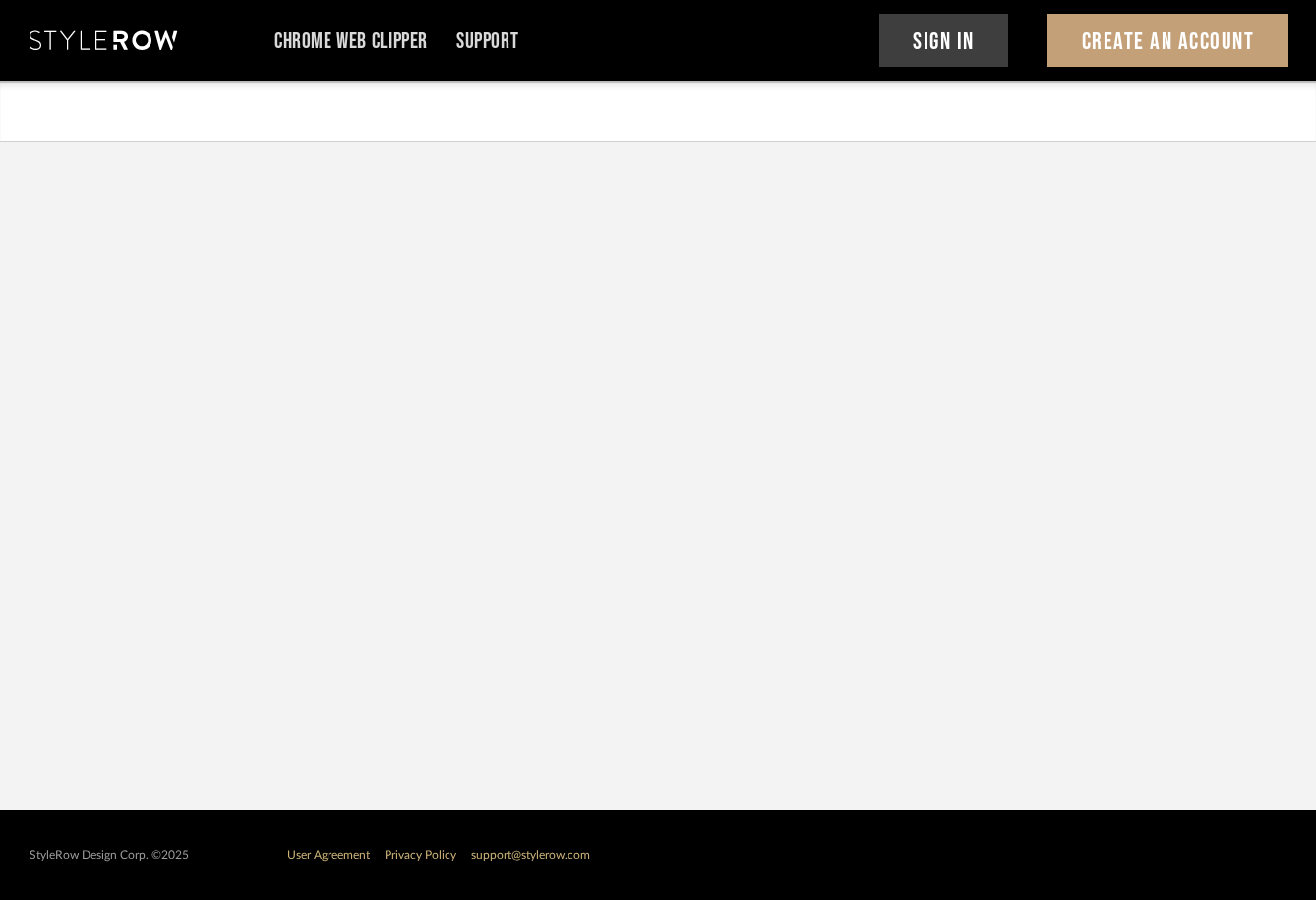 scroll, scrollTop: 0, scrollLeft: 0, axis: both 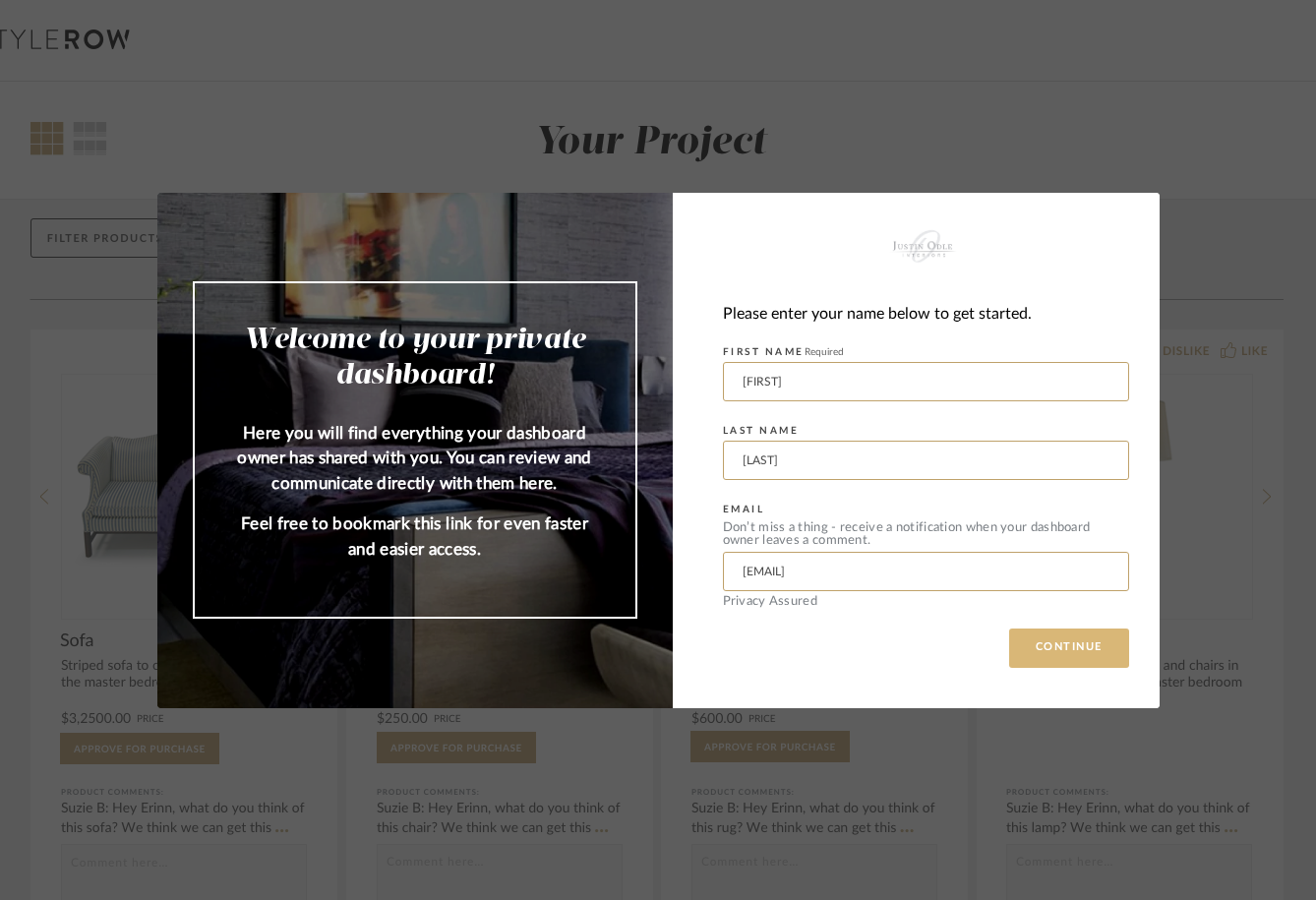 click on "CONTINUE" at bounding box center (1069, 648) 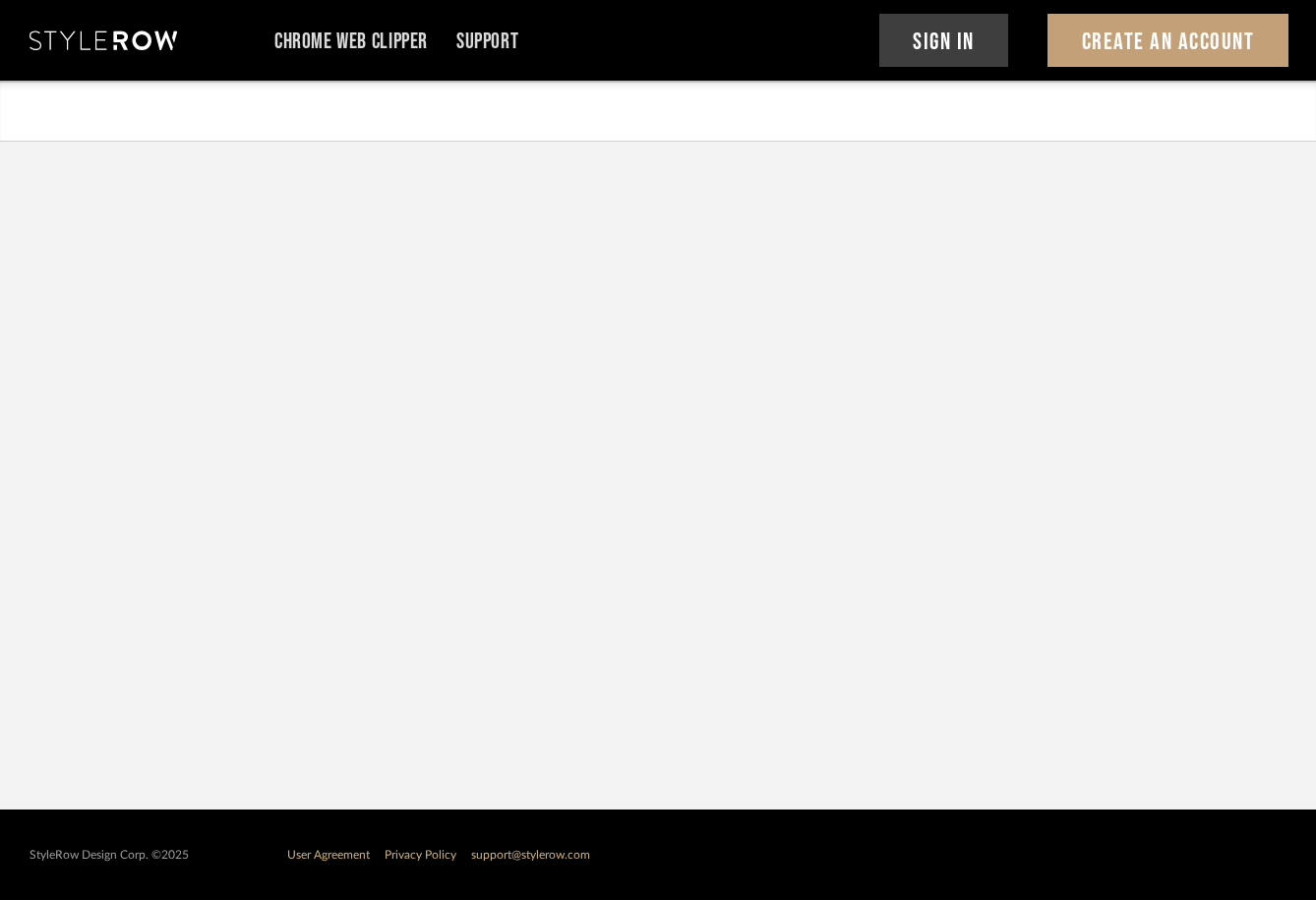 scroll, scrollTop: 0, scrollLeft: 0, axis: both 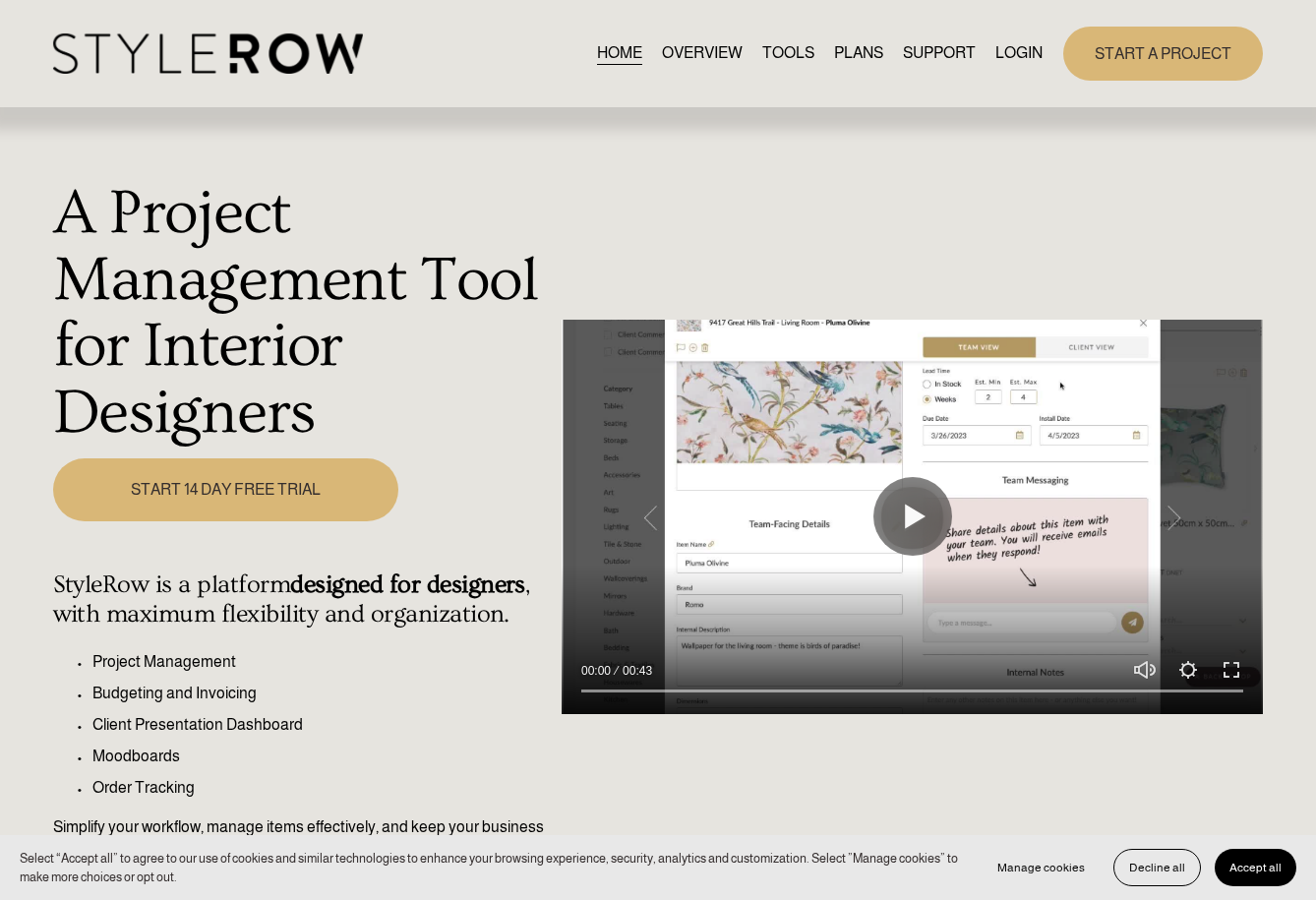 click on "LOGIN" at bounding box center [1019, 53] 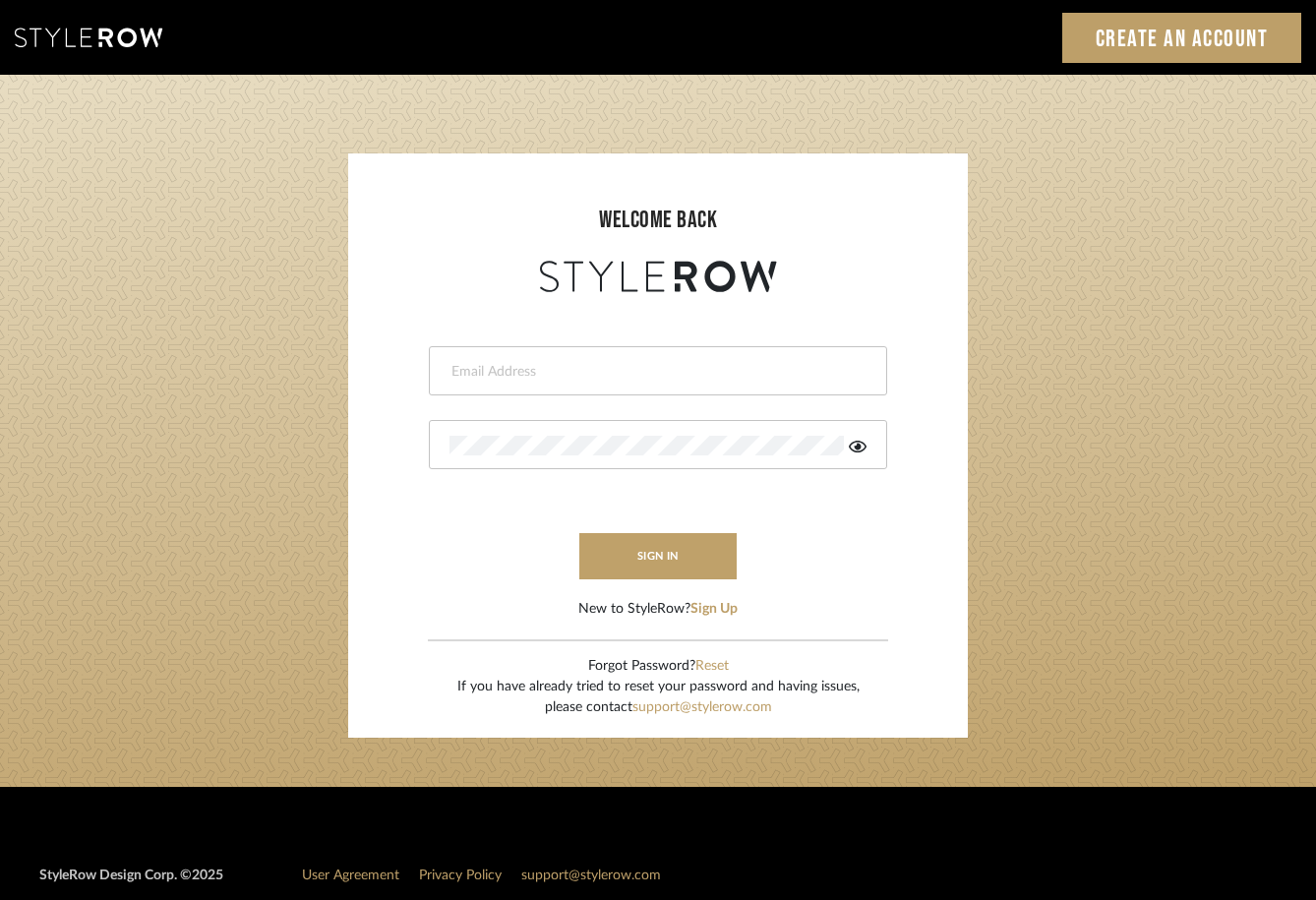 scroll, scrollTop: 0, scrollLeft: 0, axis: both 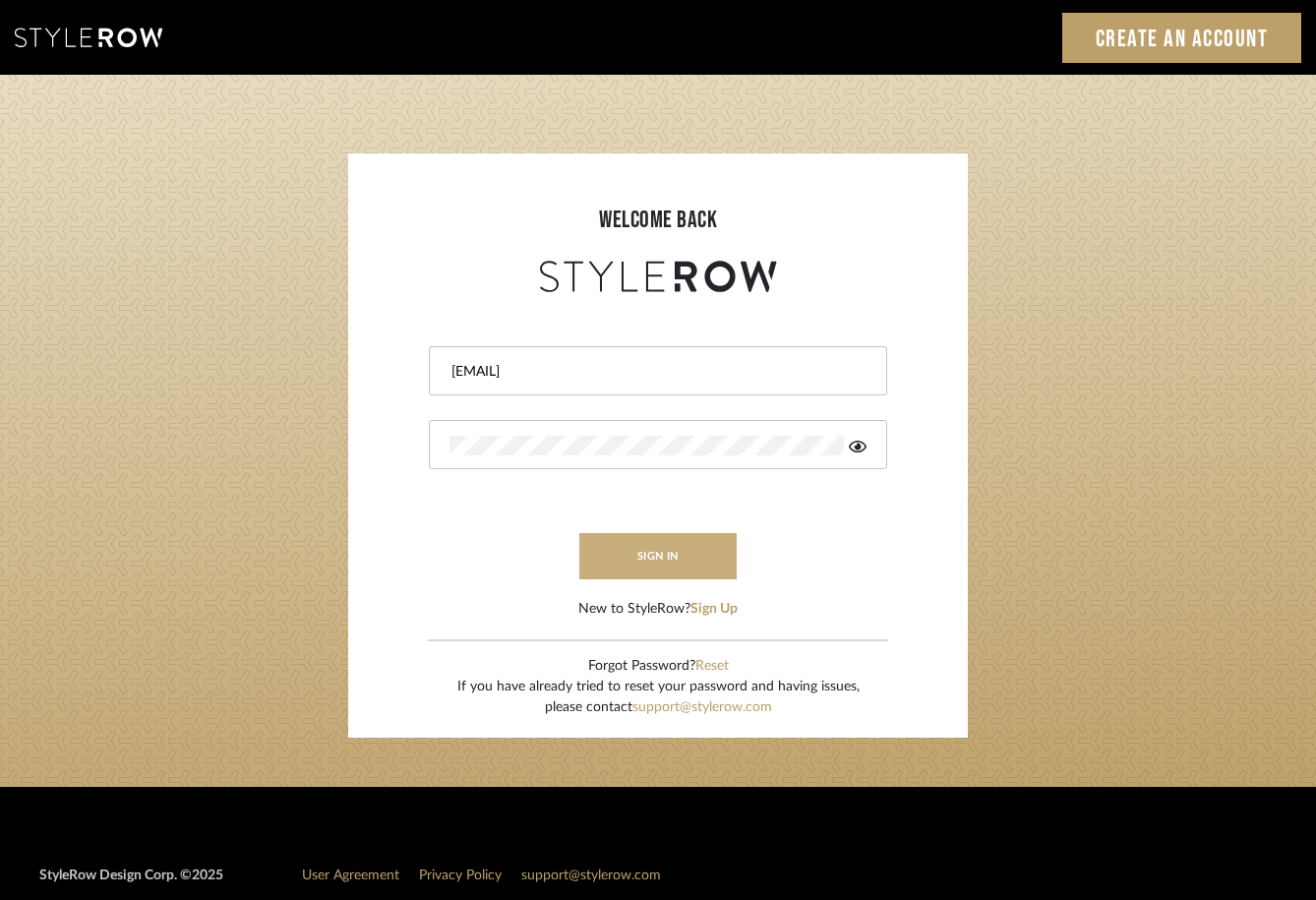 click on "sign in" at bounding box center [658, 556] 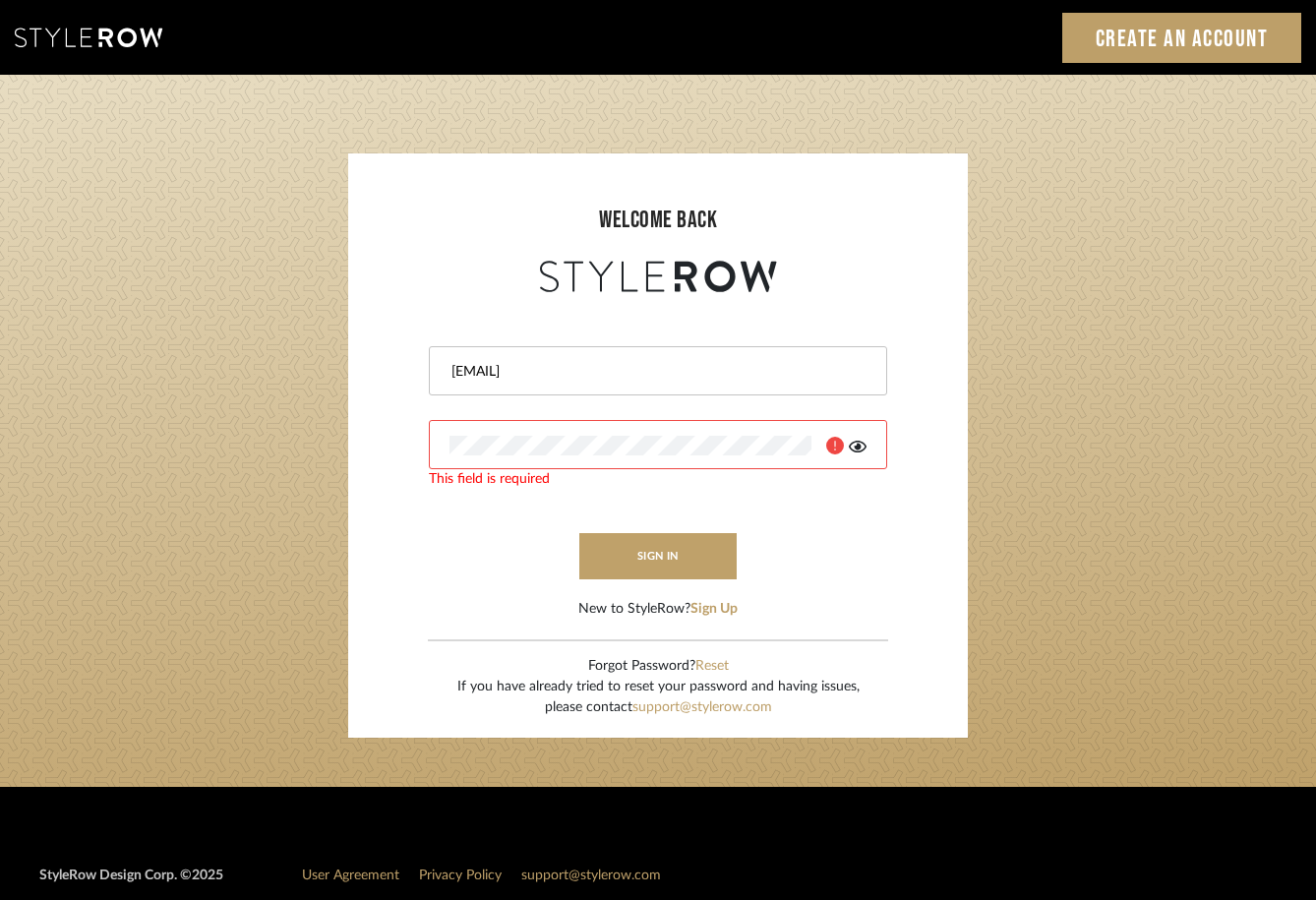 click 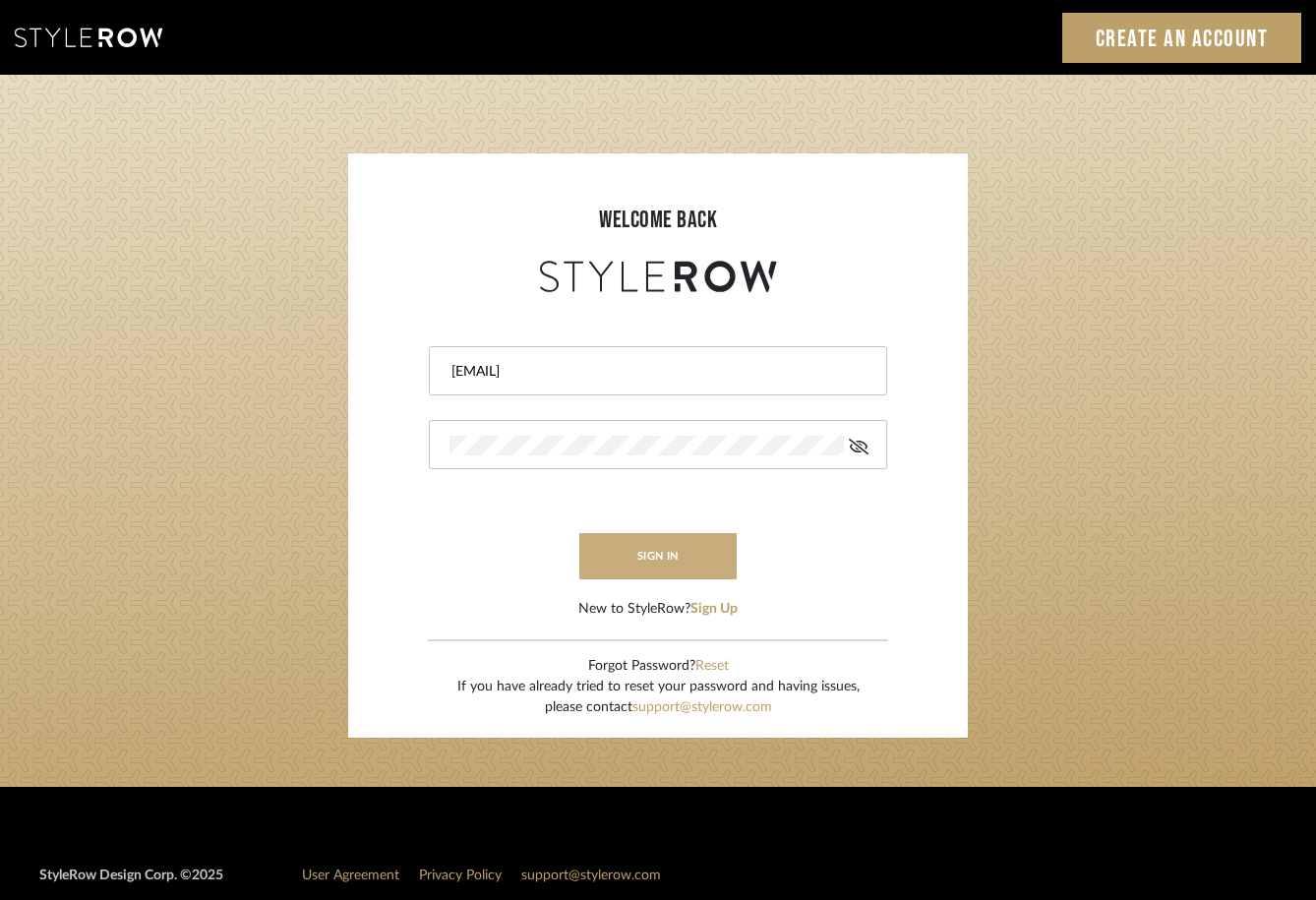 click on "sign in" at bounding box center (658, 556) 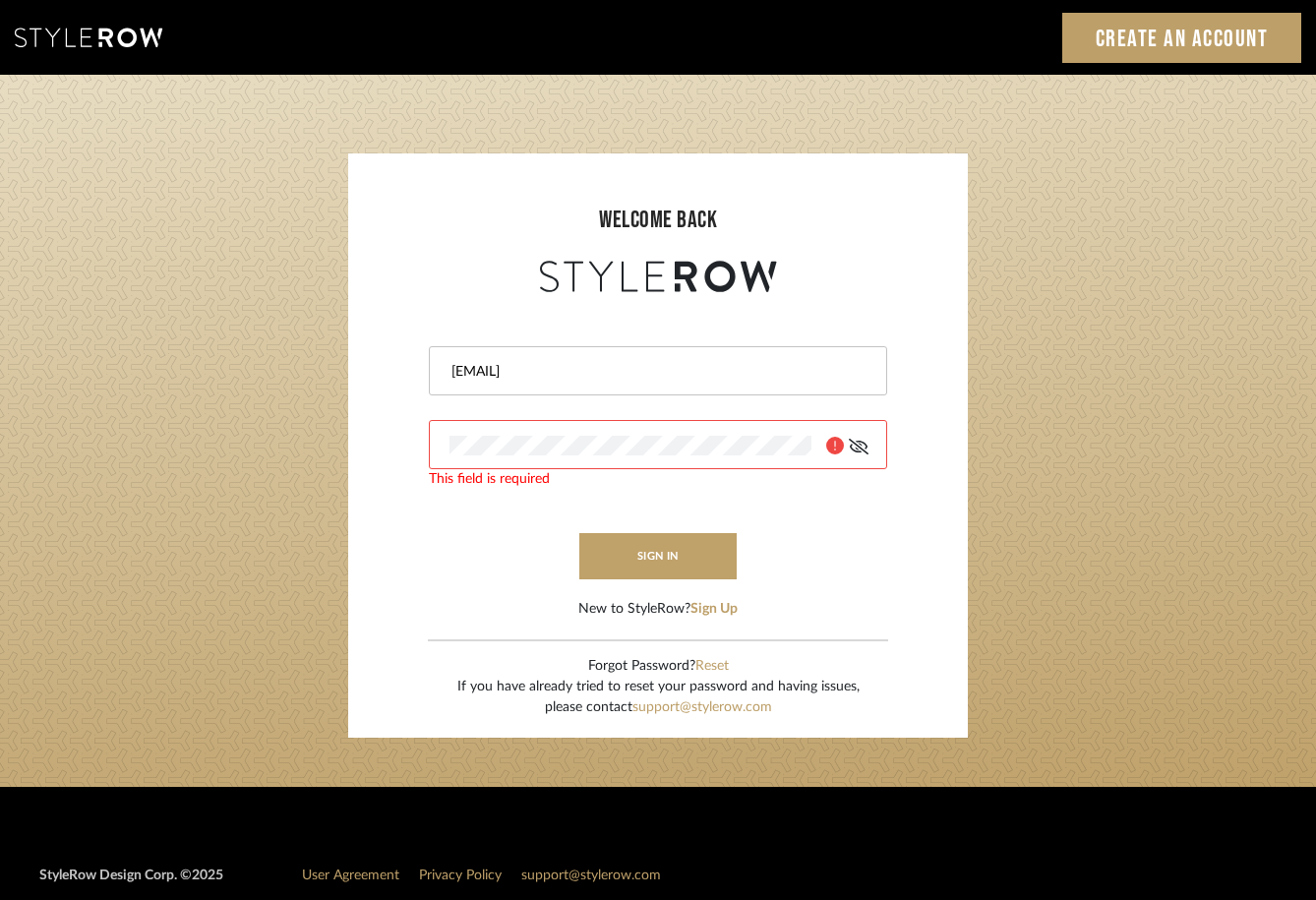 click on "wleeds@dartcor.com This field is required  sign in   New to StyleRow?  Sign Up" at bounding box center [658, 458] 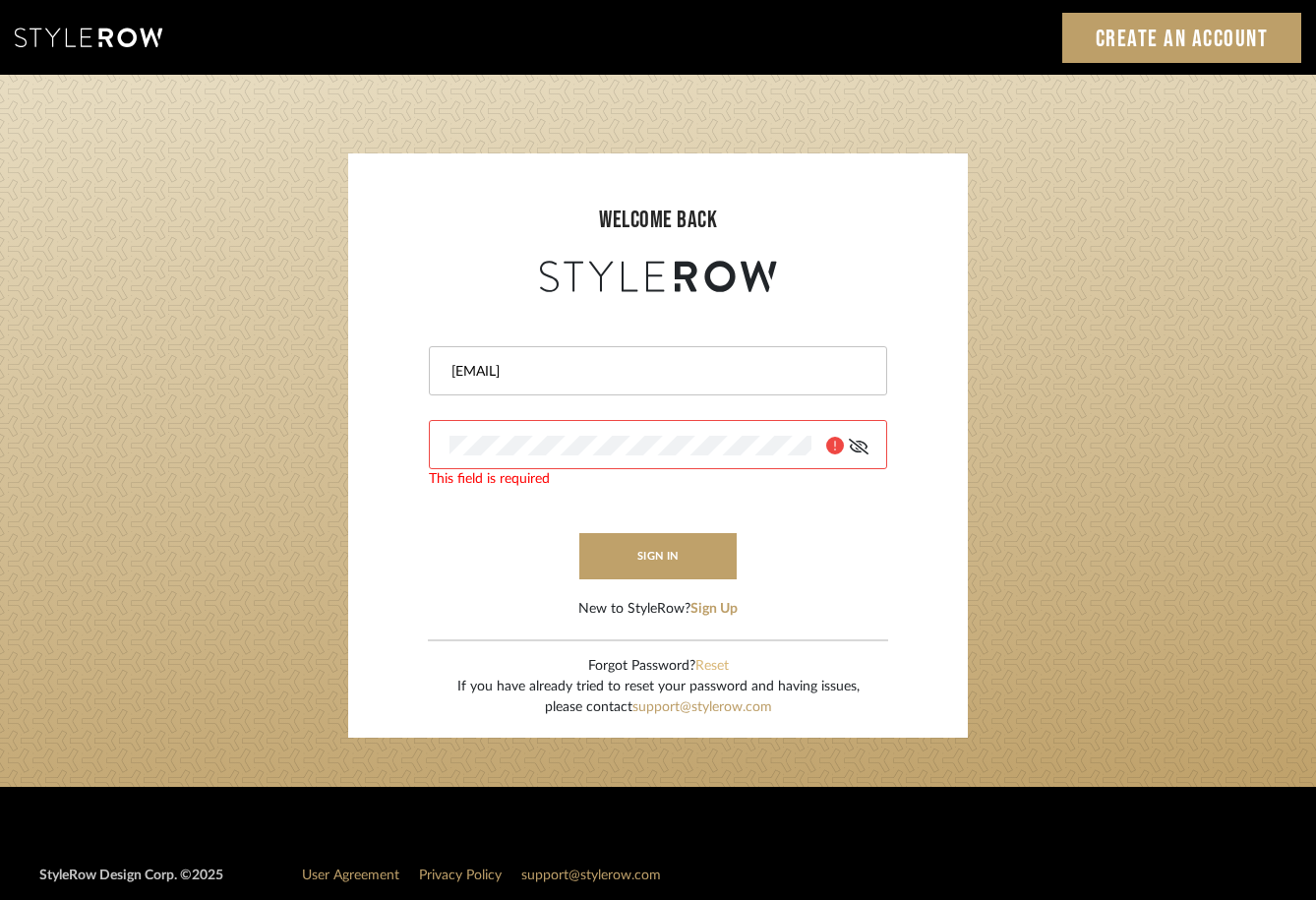 click on "Reset" 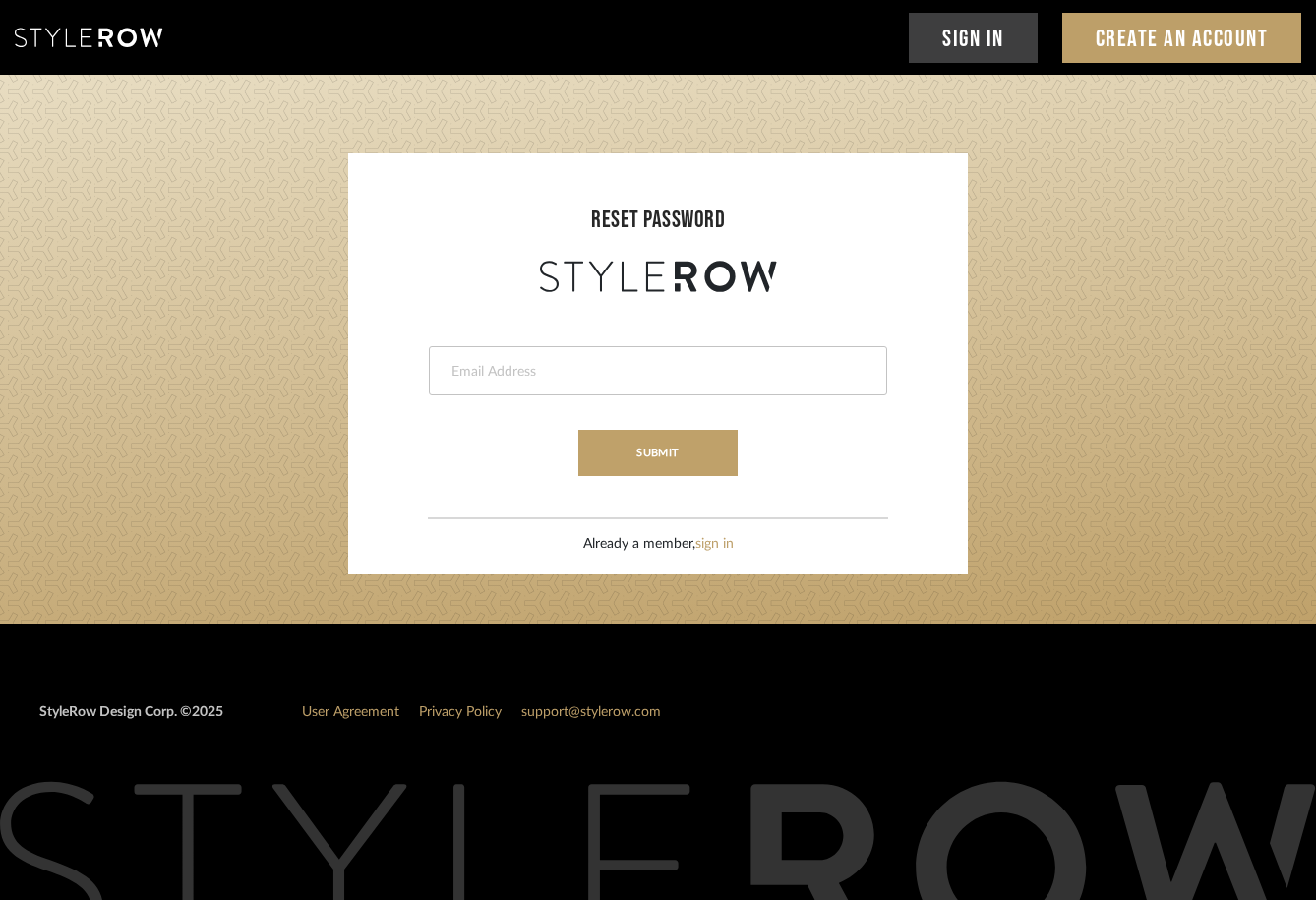 click at bounding box center [655, 372] 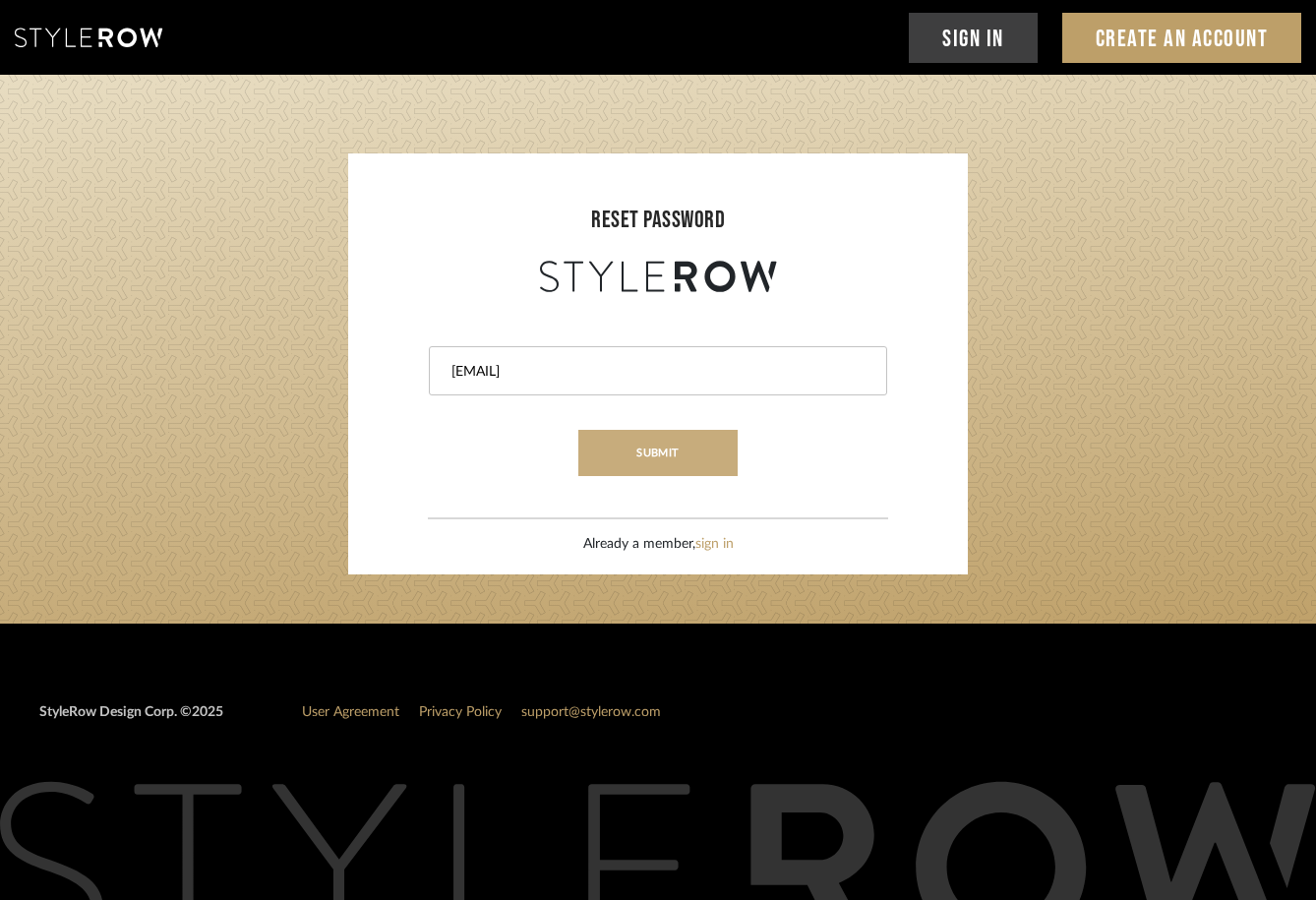 type on "[EMAIL]" 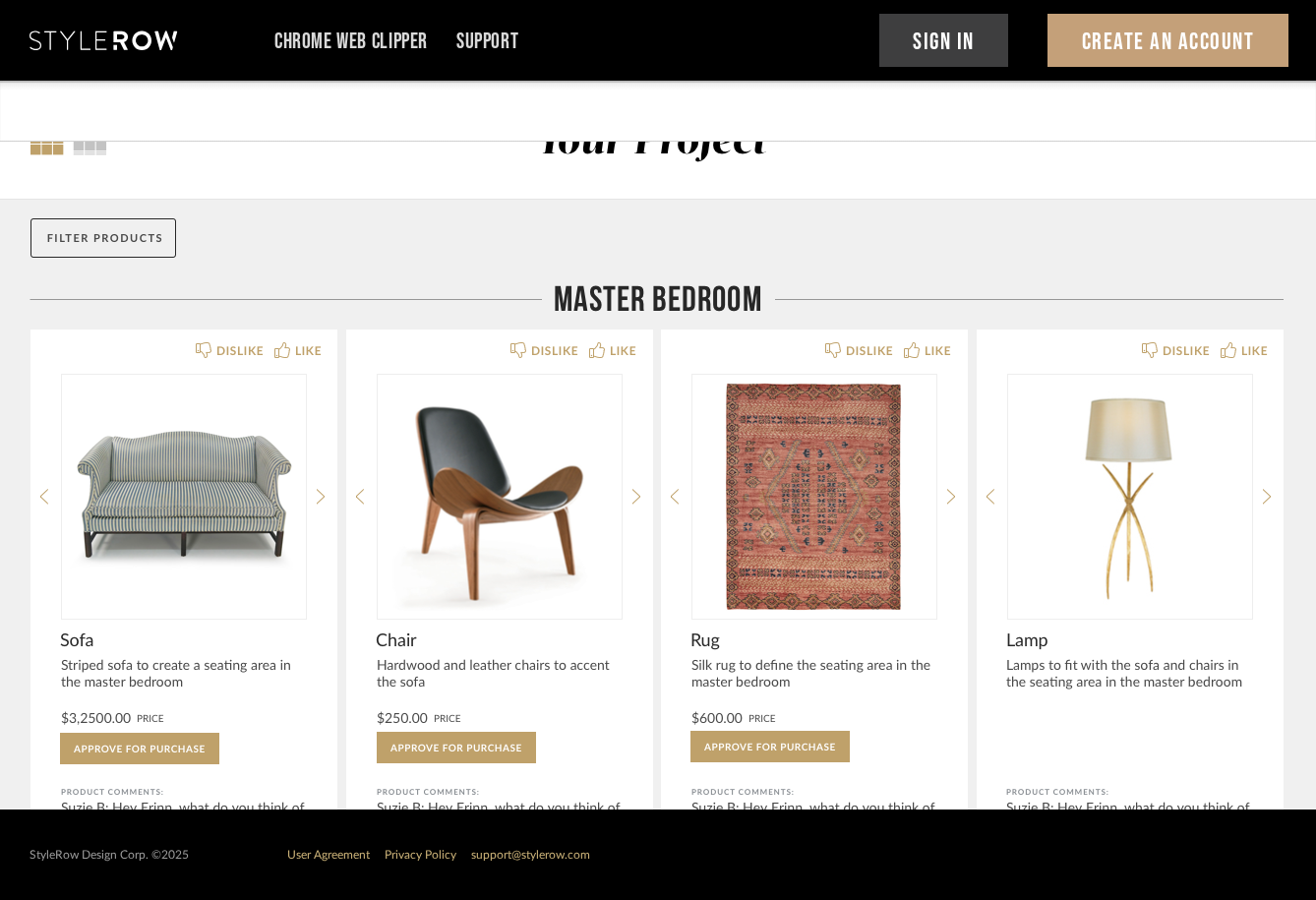 scroll, scrollTop: 0, scrollLeft: 0, axis: both 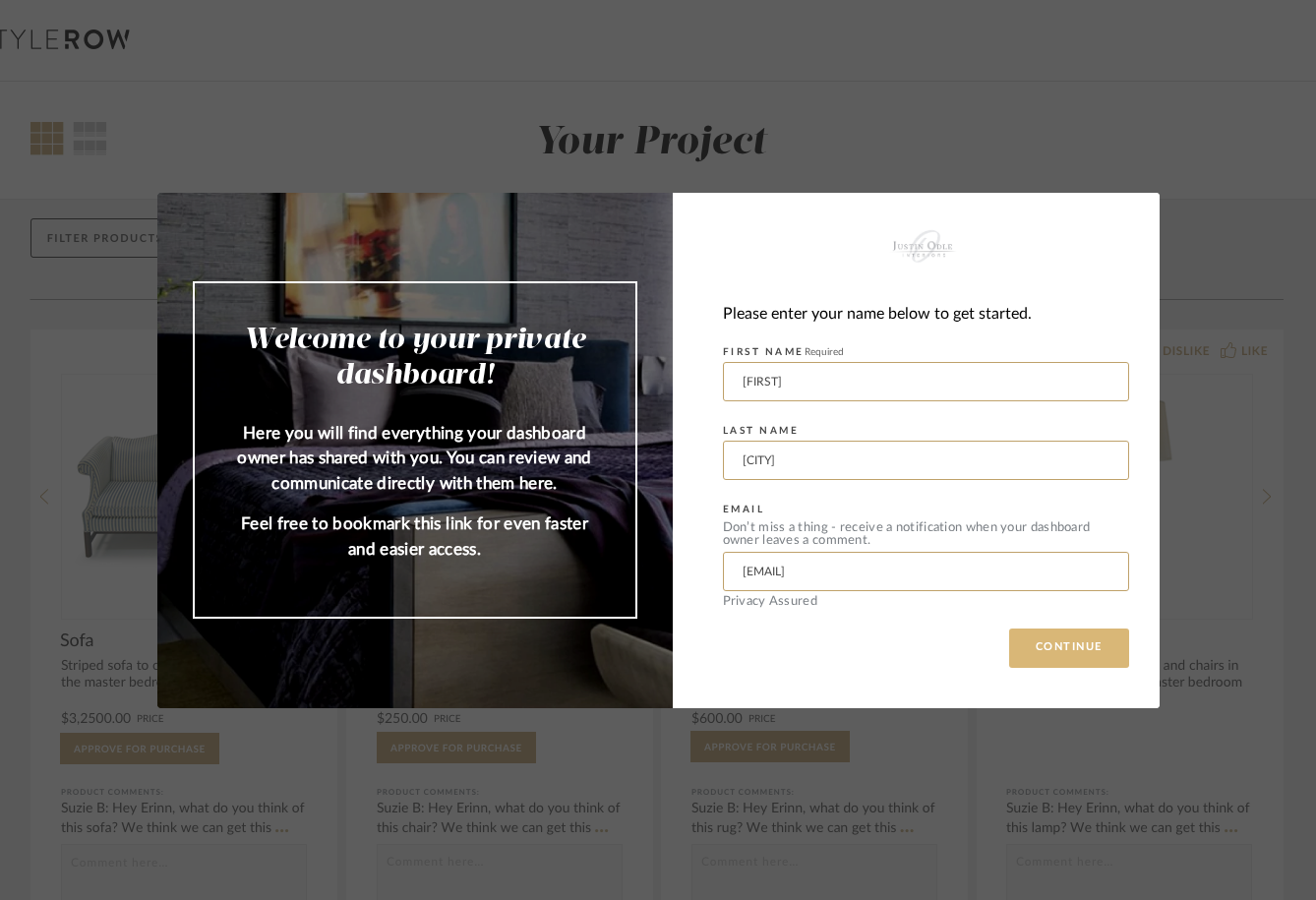click on "CONTINUE" at bounding box center (1069, 648) 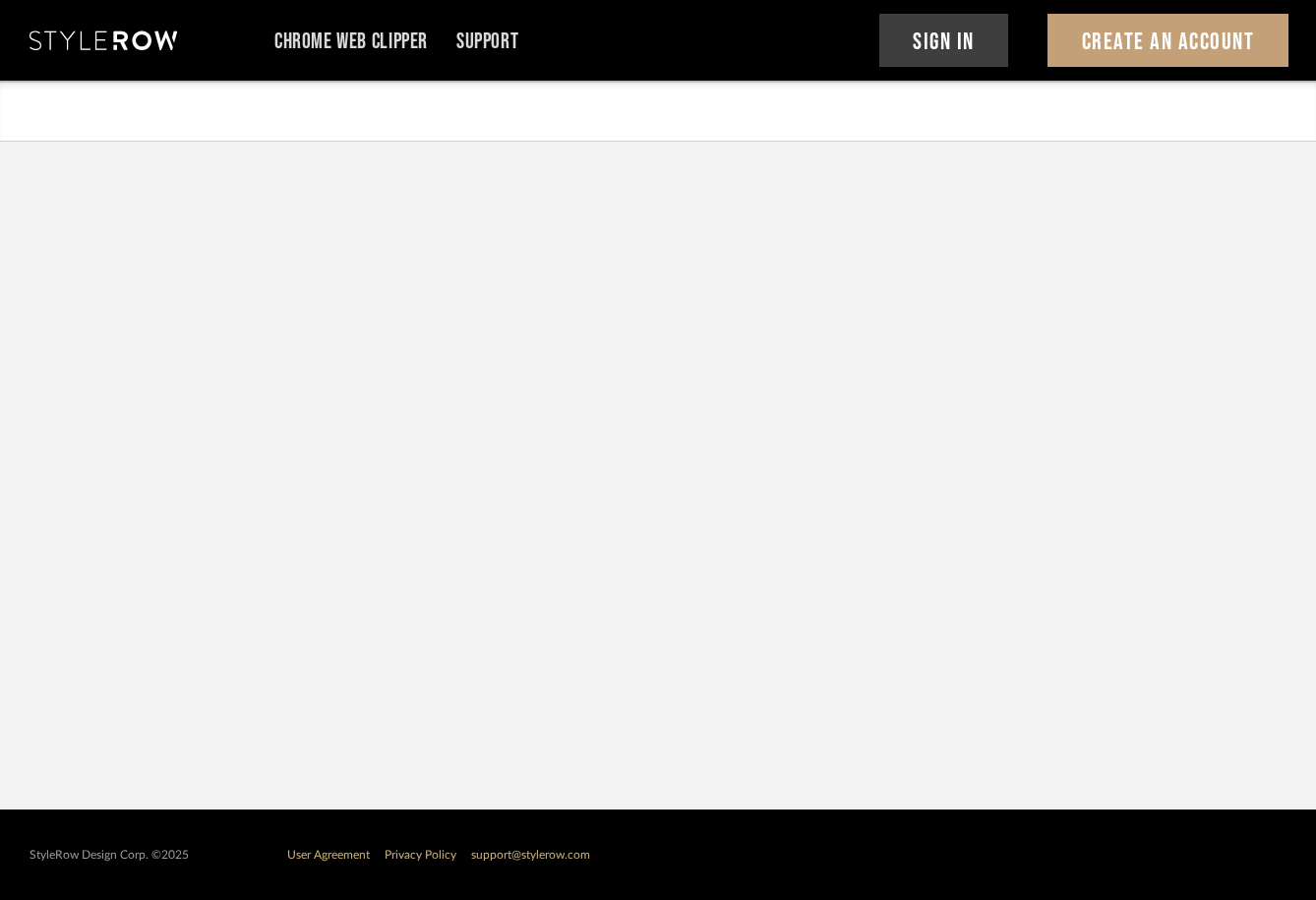 scroll, scrollTop: 0, scrollLeft: 0, axis: both 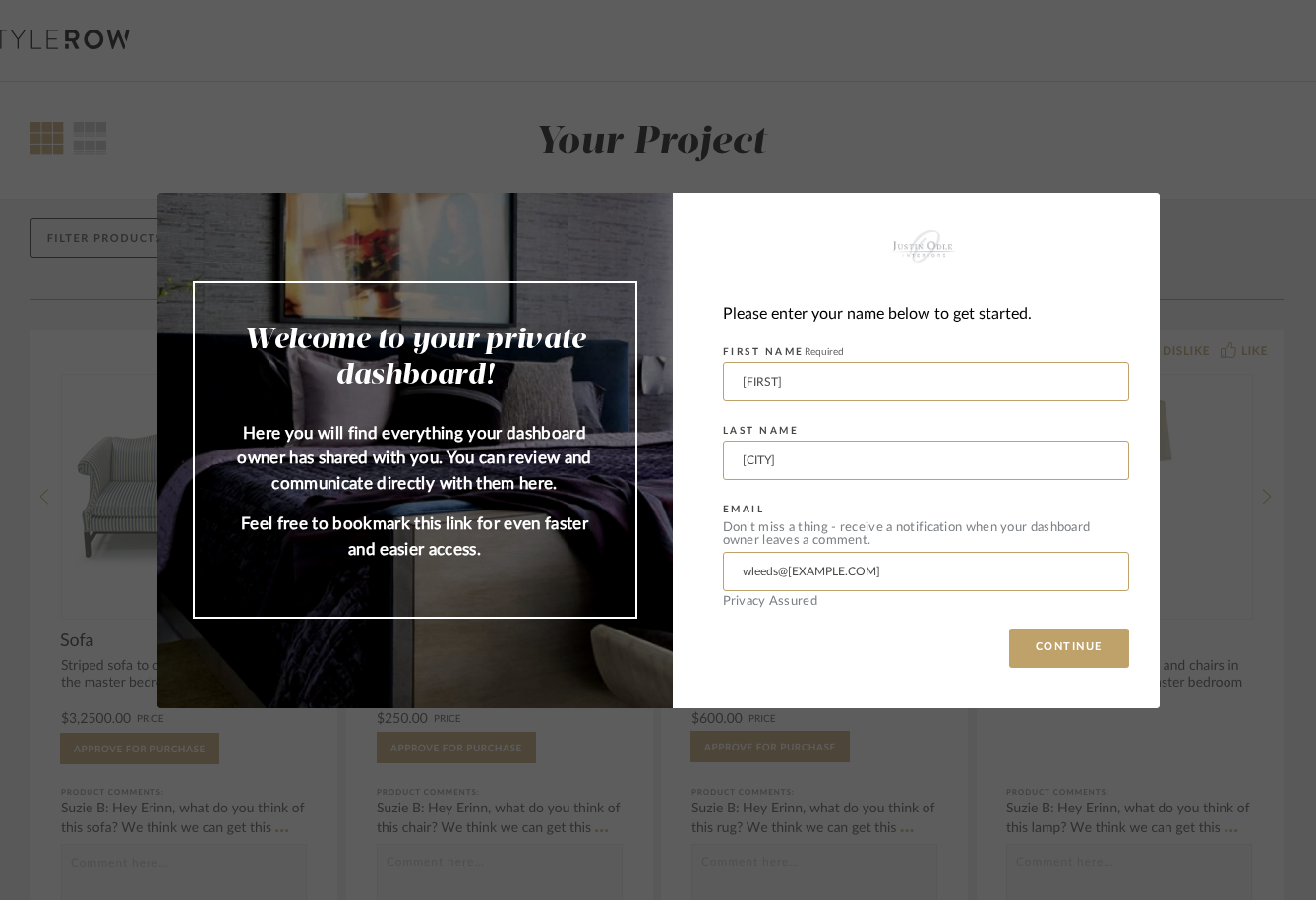click on "CONTINUE" at bounding box center [1069, 648] 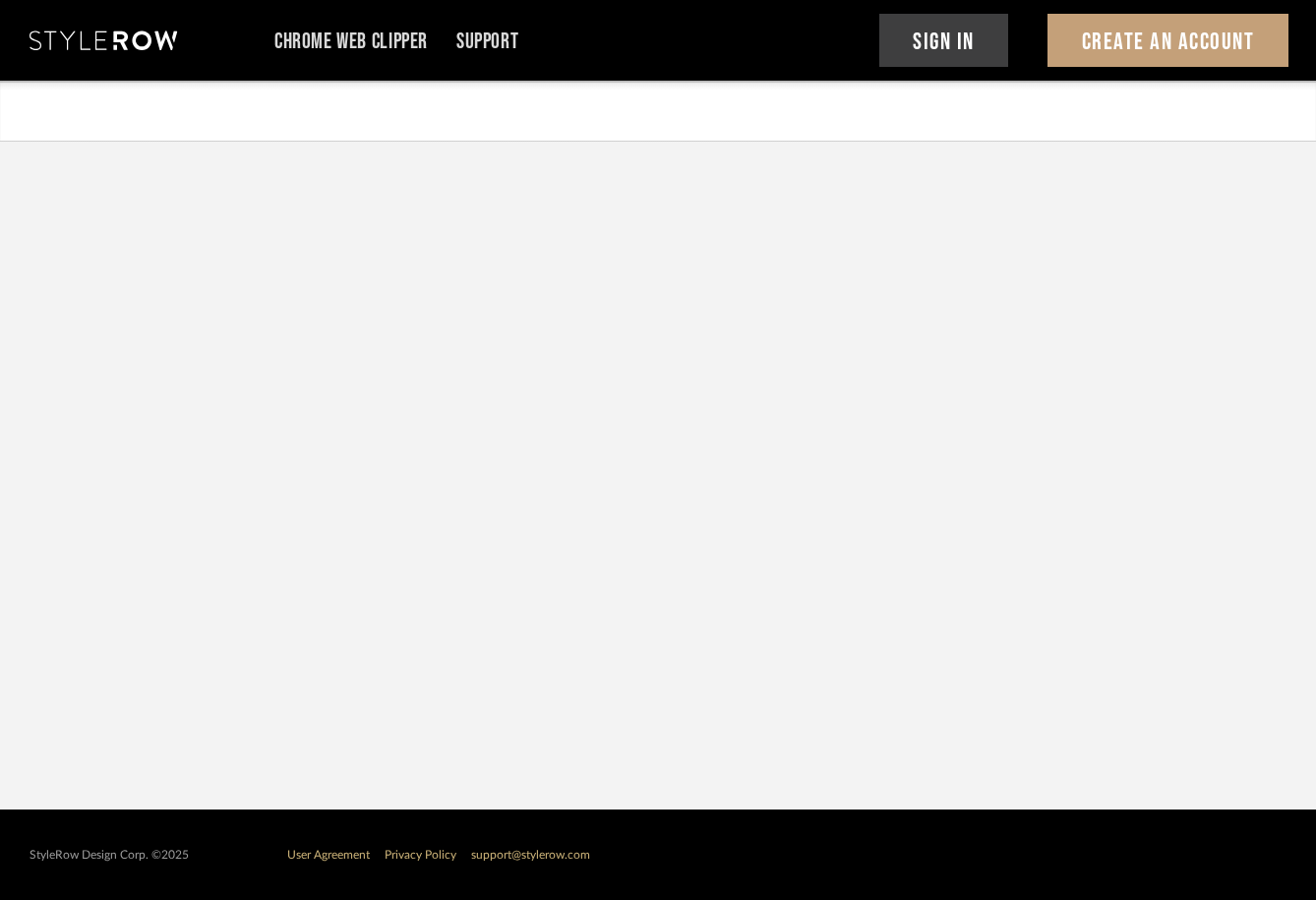scroll, scrollTop: 0, scrollLeft: 0, axis: both 